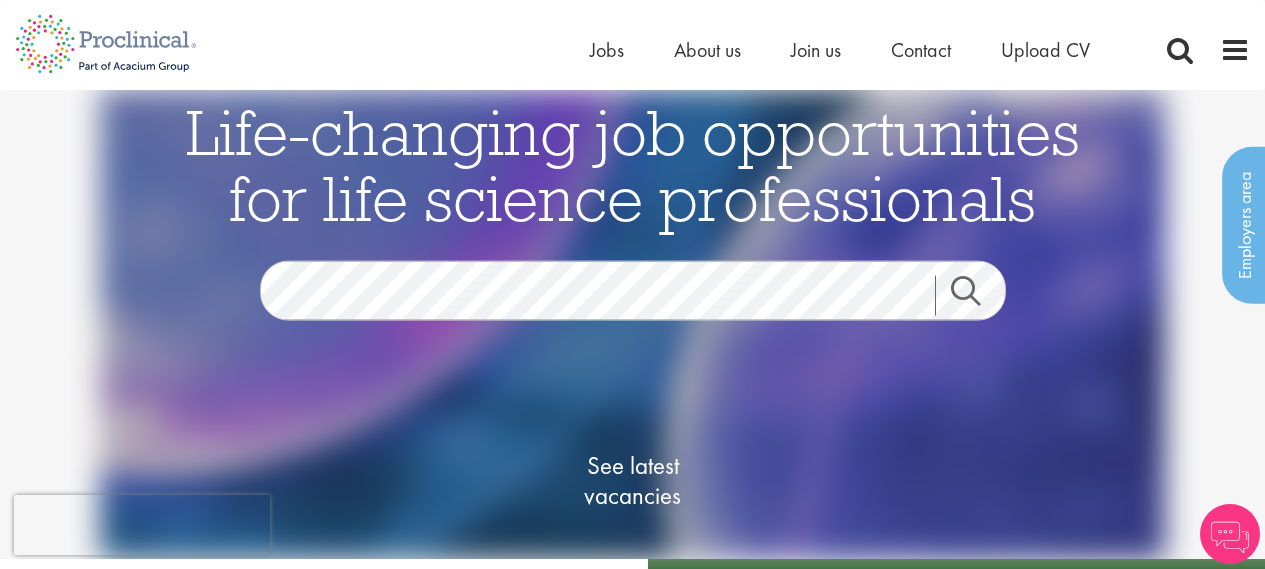 scroll, scrollTop: 0, scrollLeft: 0, axis: both 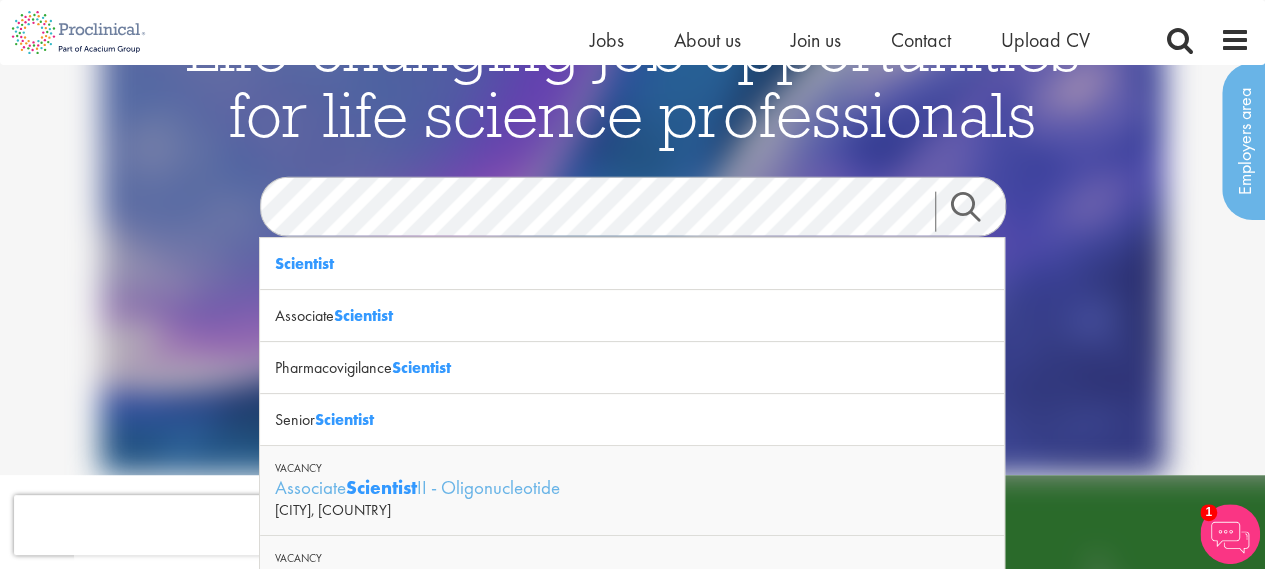 click on "Search" at bounding box center (978, 212) 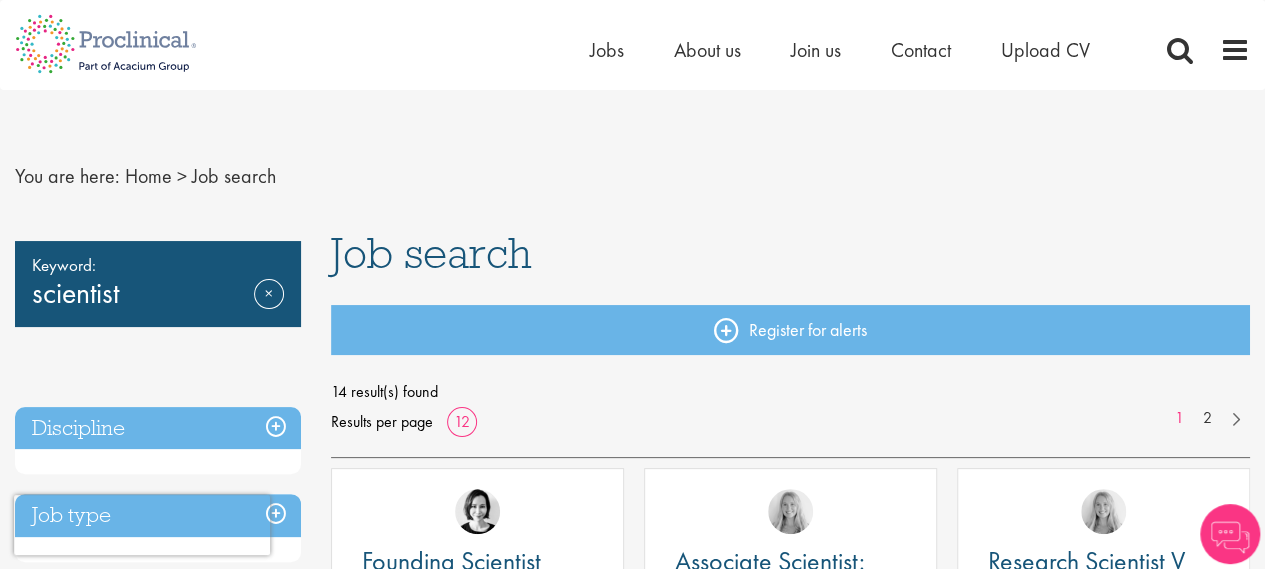 scroll, scrollTop: 0, scrollLeft: 0, axis: both 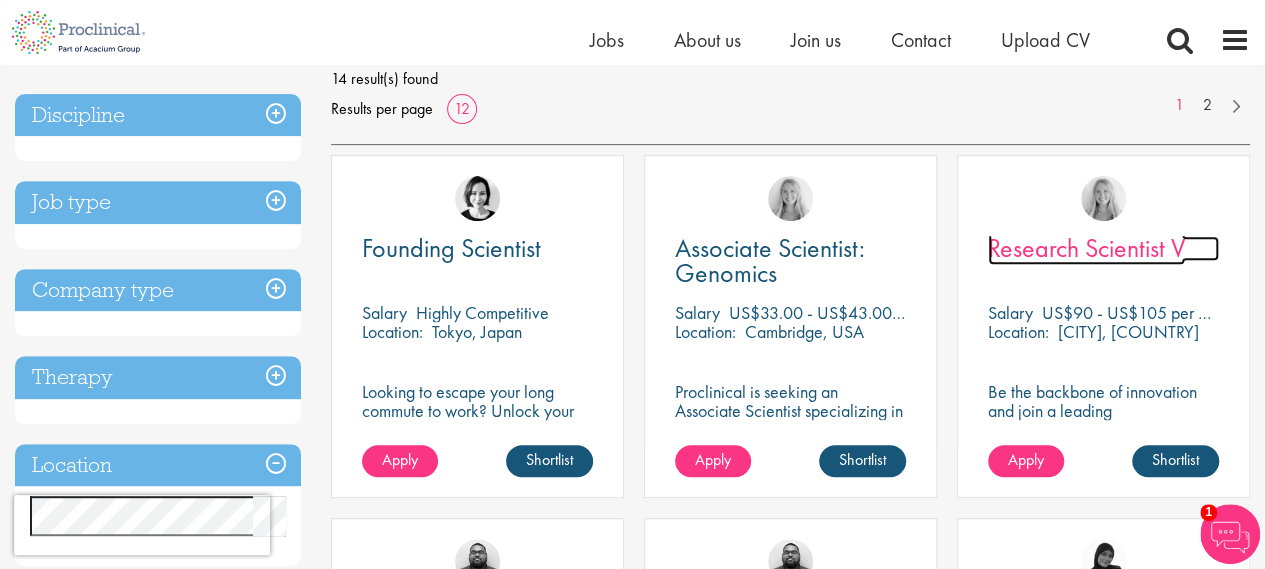 click on "Research Scientist V" at bounding box center [1086, 248] 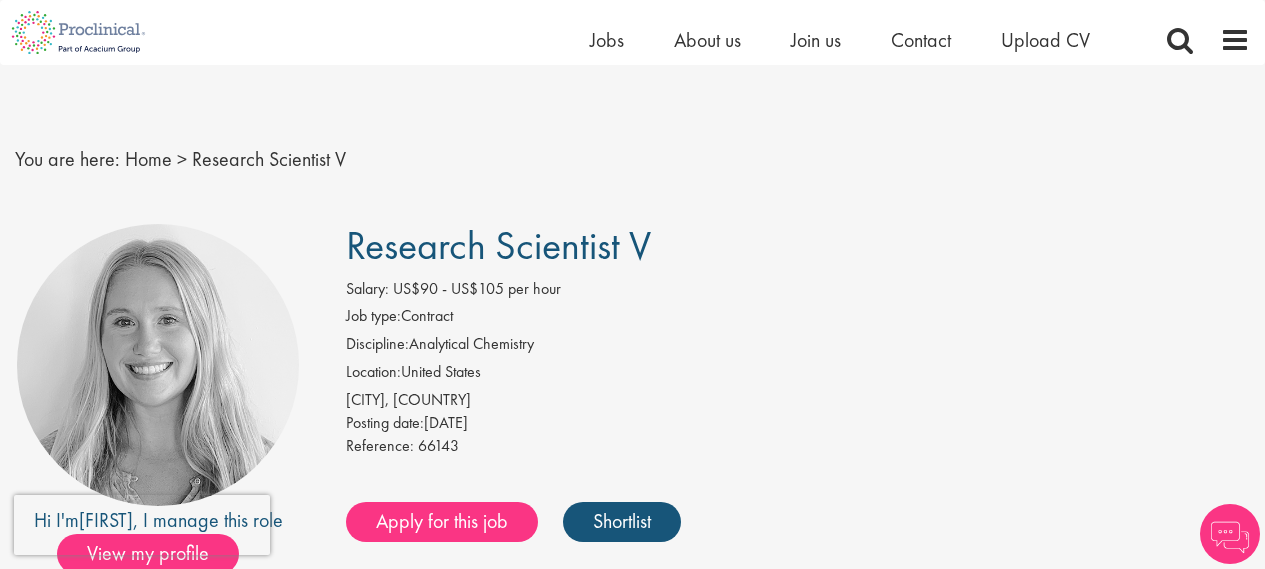 scroll, scrollTop: 297, scrollLeft: 0, axis: vertical 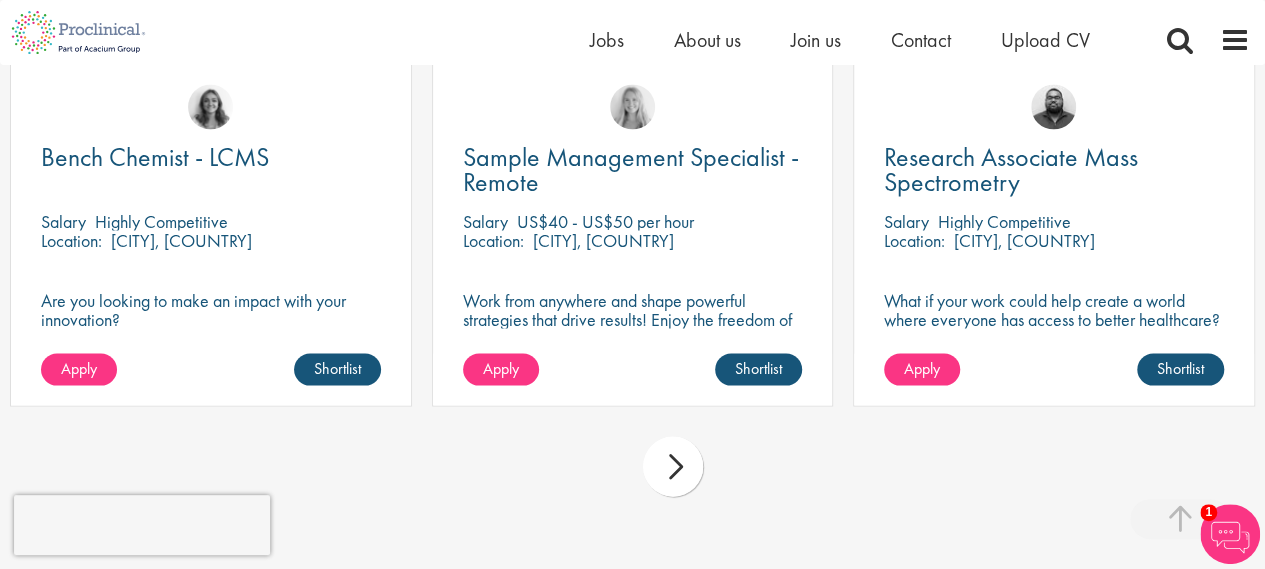 click on "next" at bounding box center (673, 467) 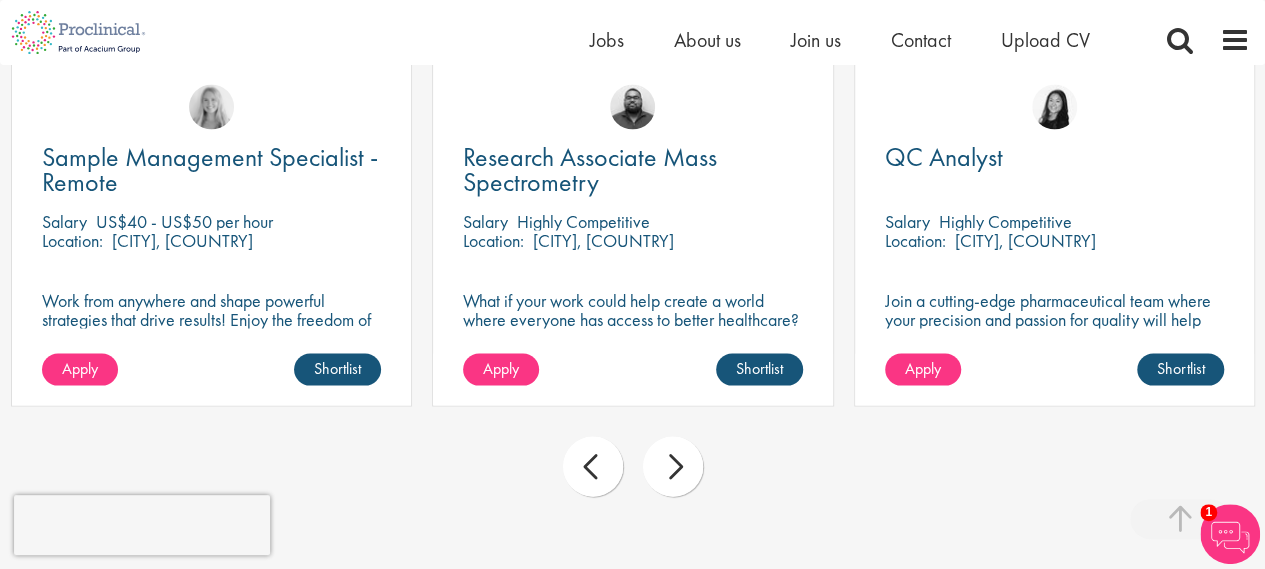 click on "next" at bounding box center [673, 467] 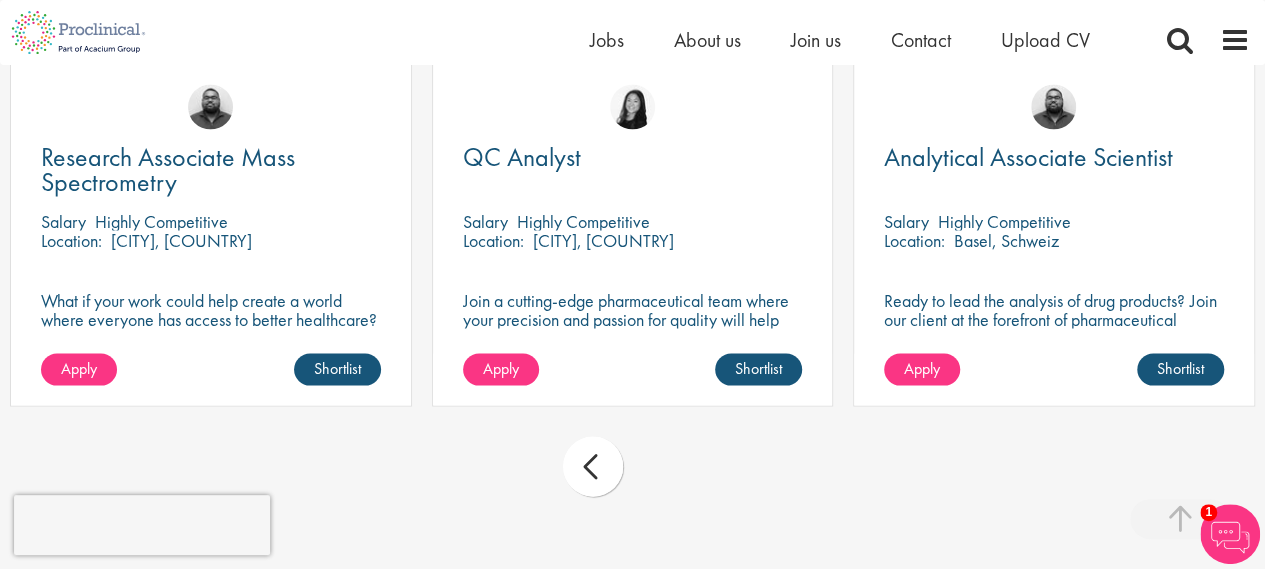 click on "prev next" at bounding box center (632, 470) 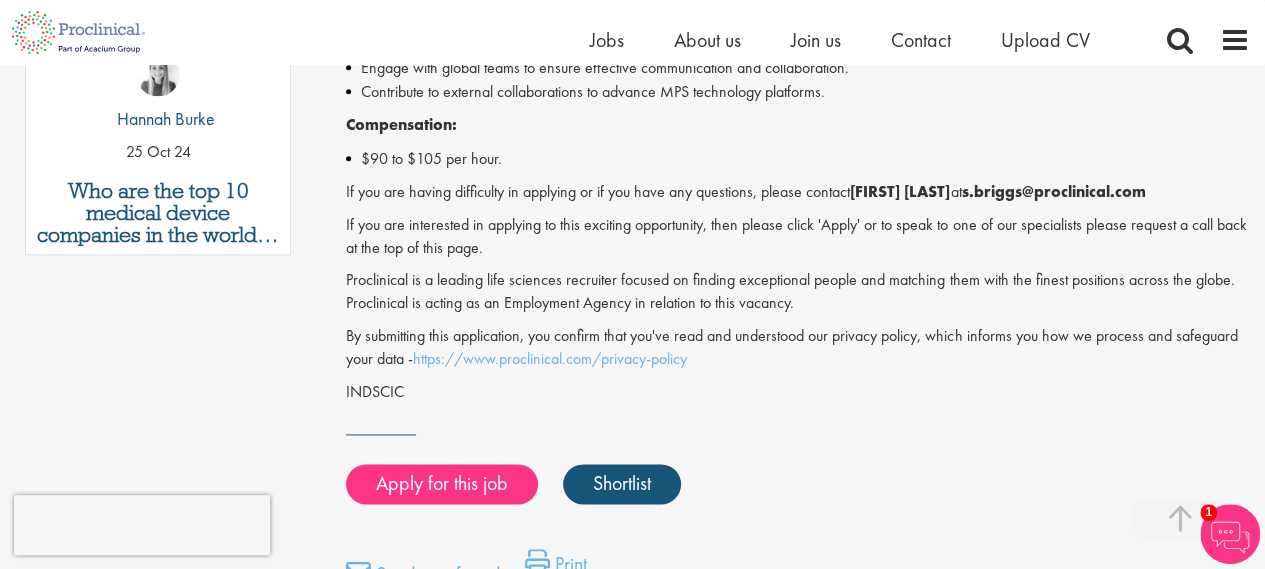 scroll, scrollTop: 1174, scrollLeft: 0, axis: vertical 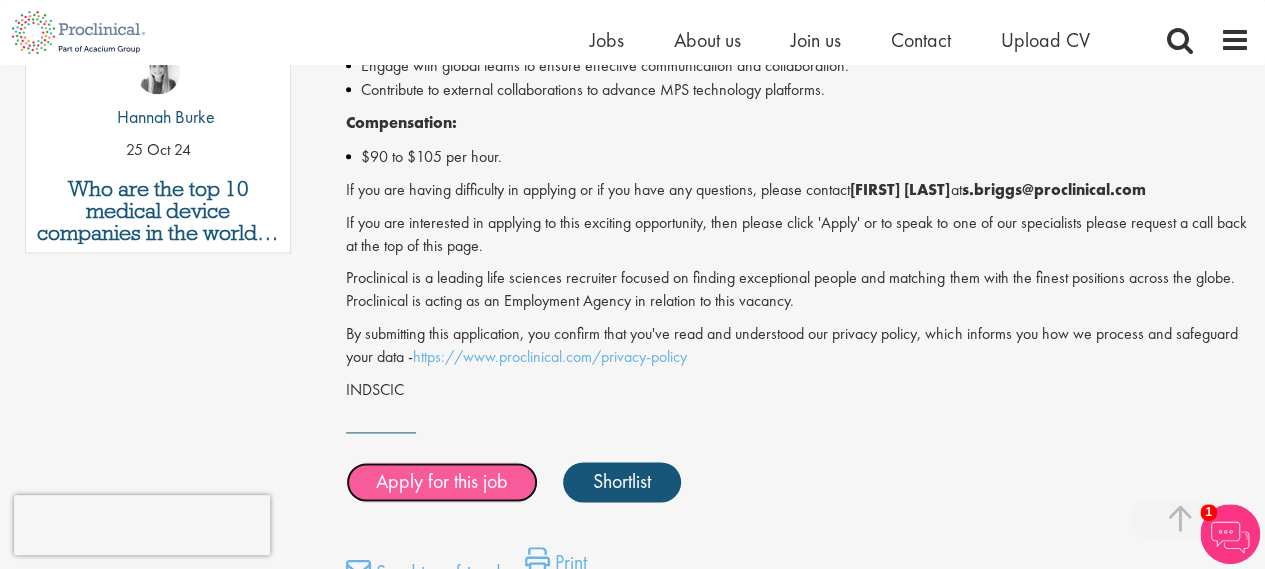 click on "Apply for this job" at bounding box center (442, 482) 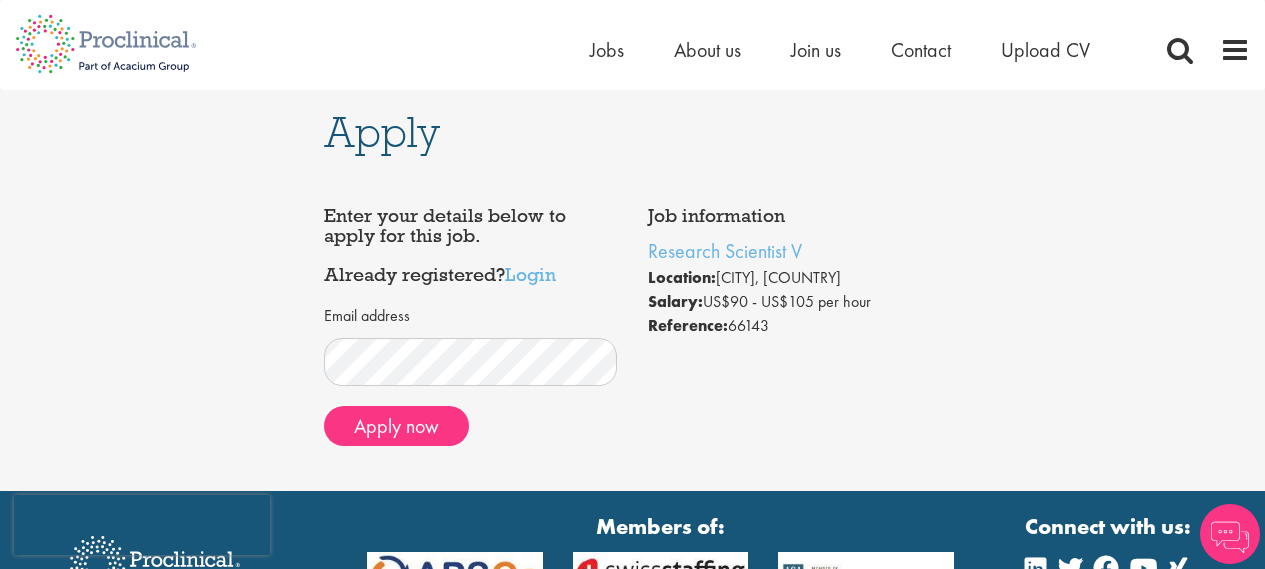 scroll, scrollTop: 0, scrollLeft: 0, axis: both 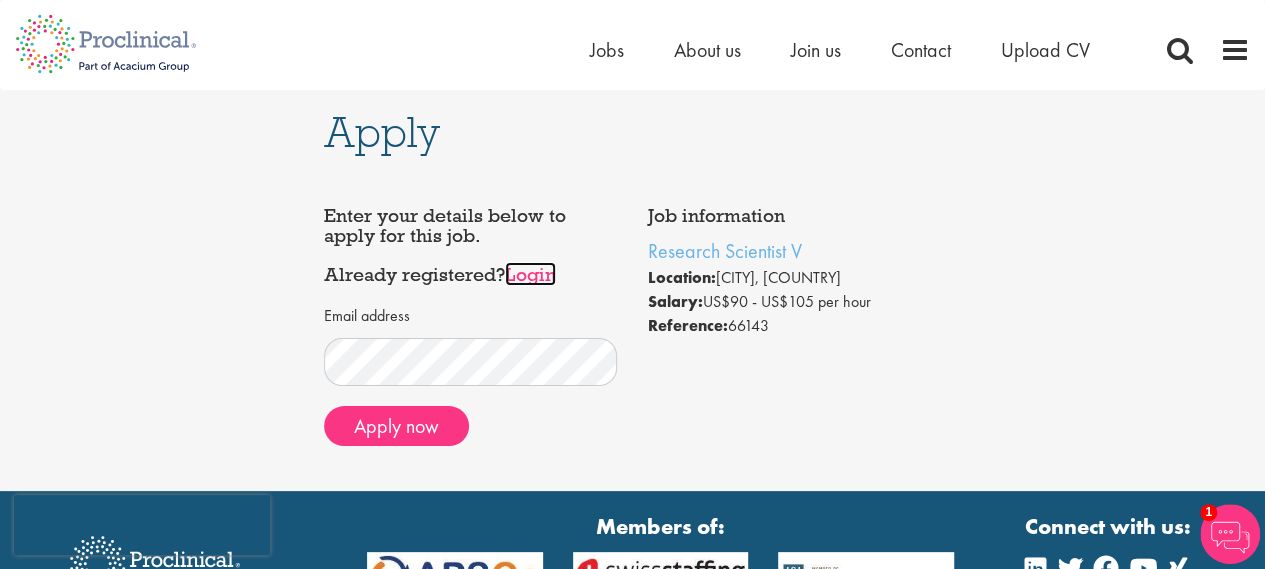 click on "Login" at bounding box center [530, 274] 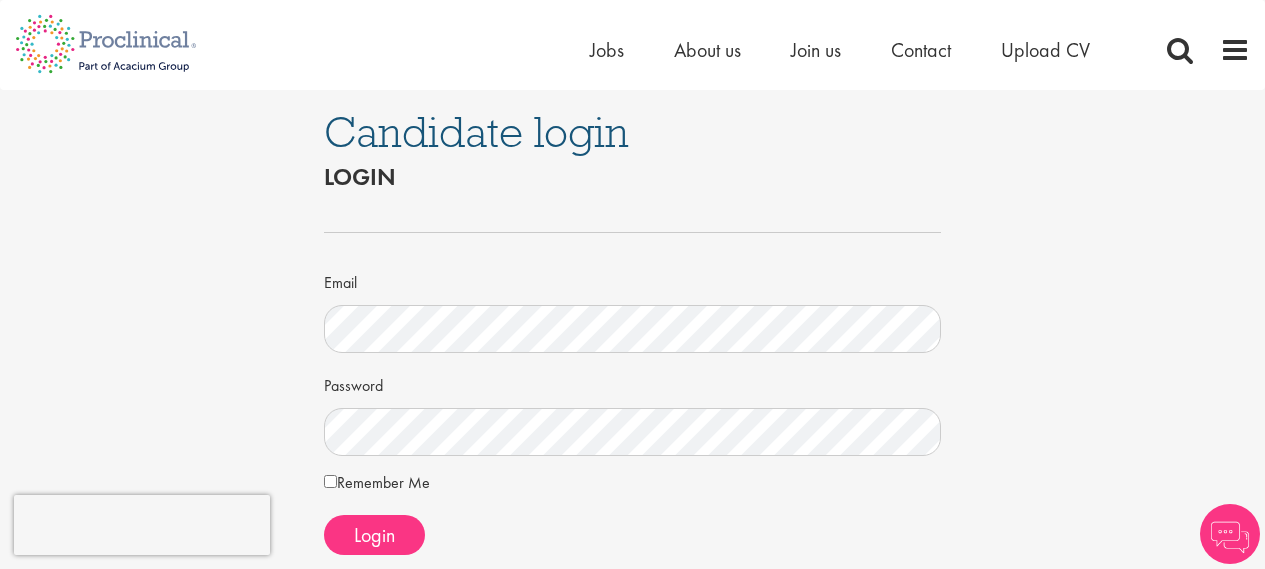 scroll, scrollTop: 0, scrollLeft: 0, axis: both 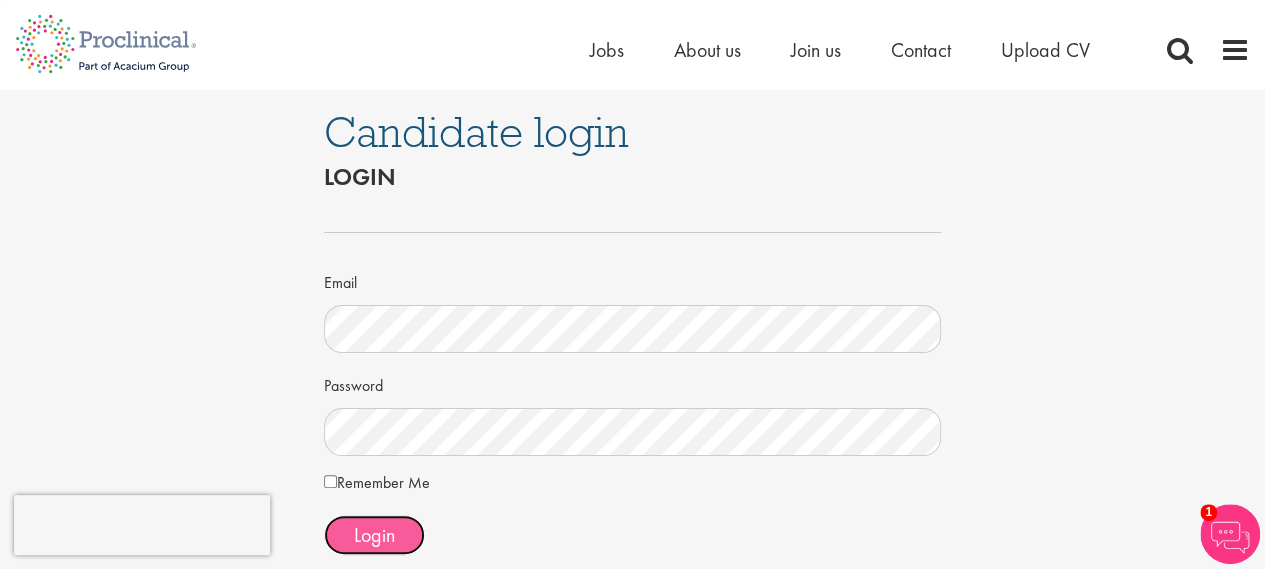 click on "Login" at bounding box center [374, 535] 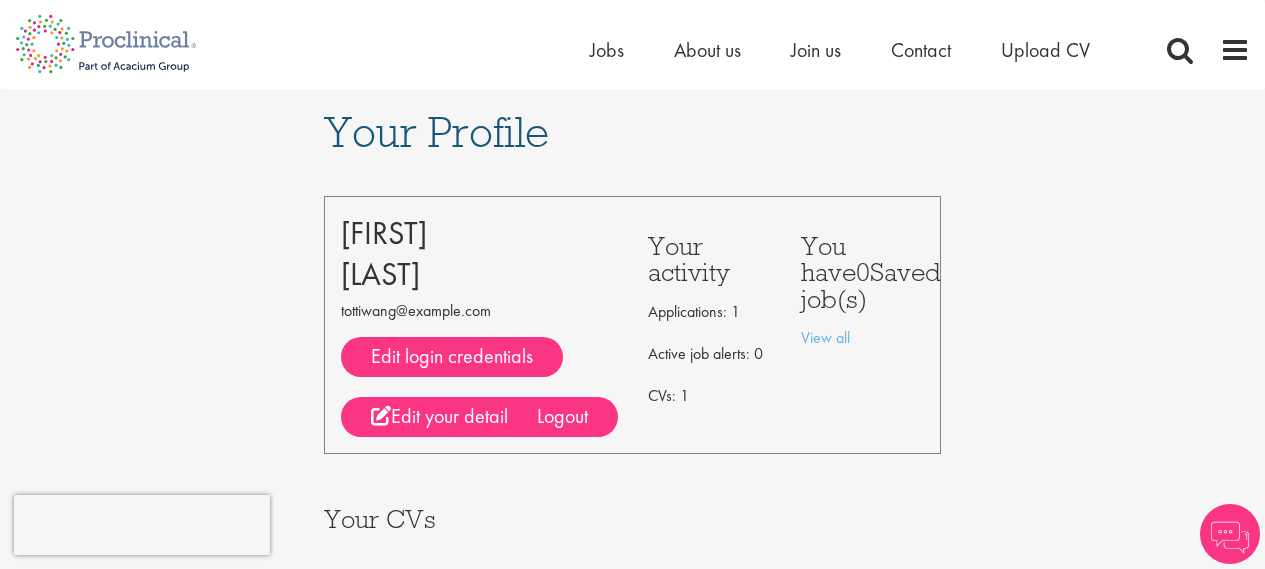scroll, scrollTop: 0, scrollLeft: 0, axis: both 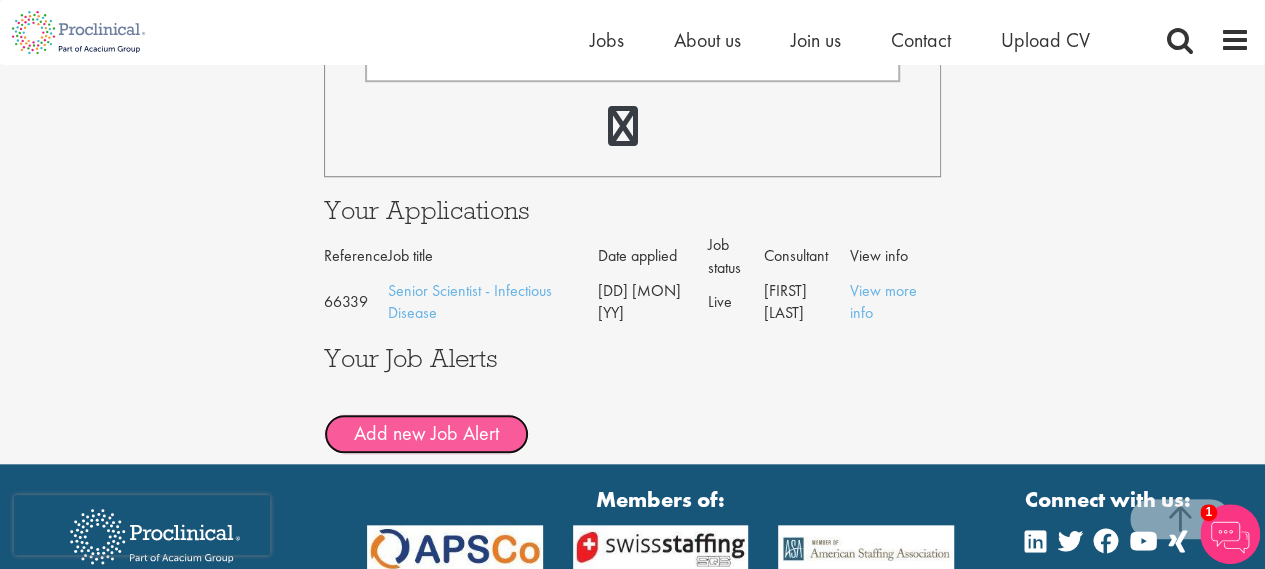 click on "Add new Job Alert" at bounding box center [426, 434] 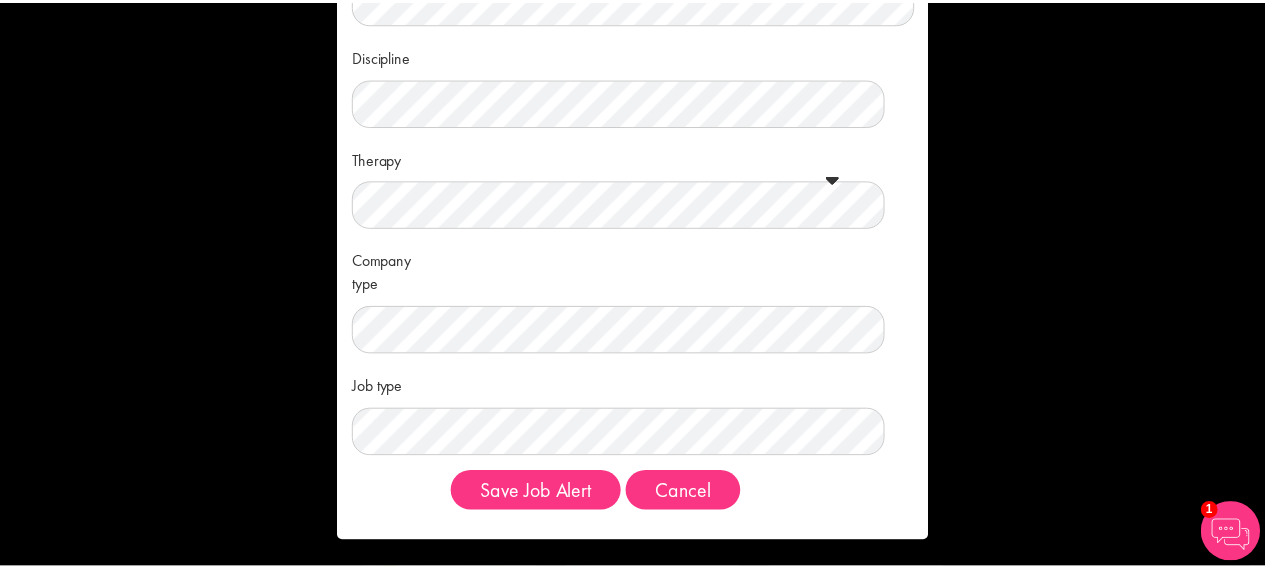 scroll, scrollTop: 216, scrollLeft: 0, axis: vertical 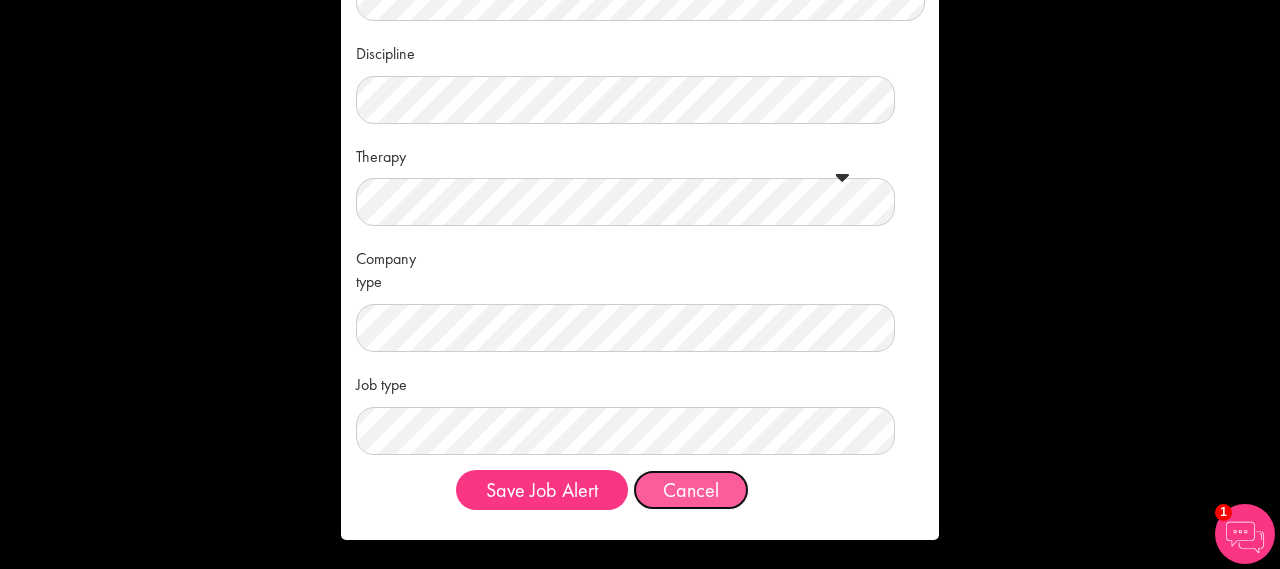 click on "Cancel" at bounding box center (691, 490) 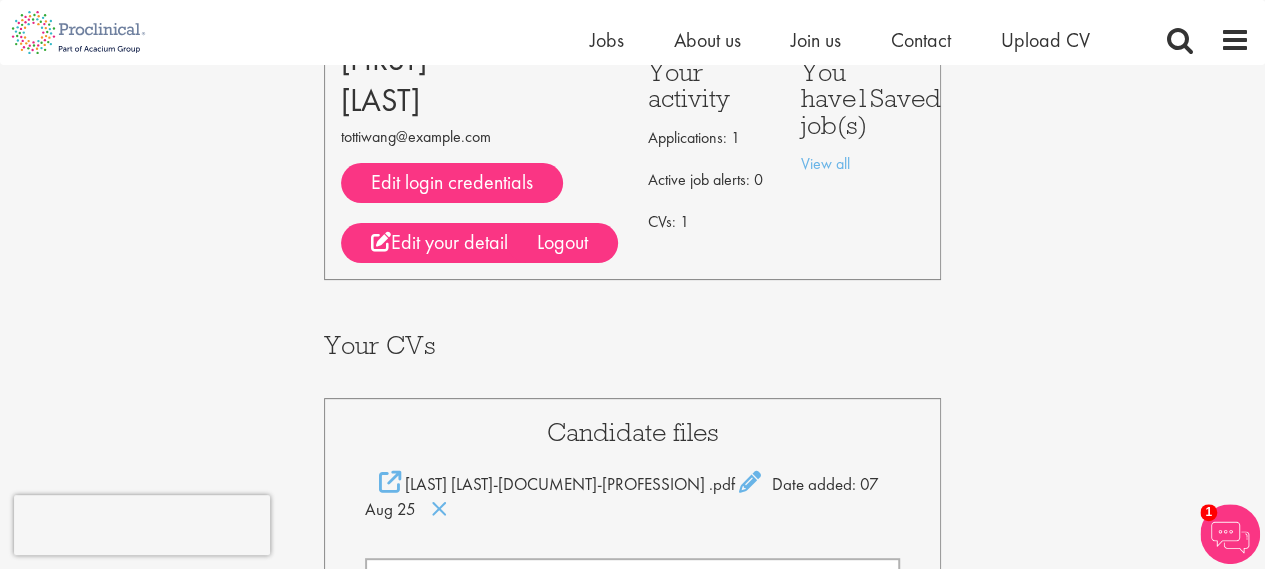 scroll, scrollTop: 0, scrollLeft: 0, axis: both 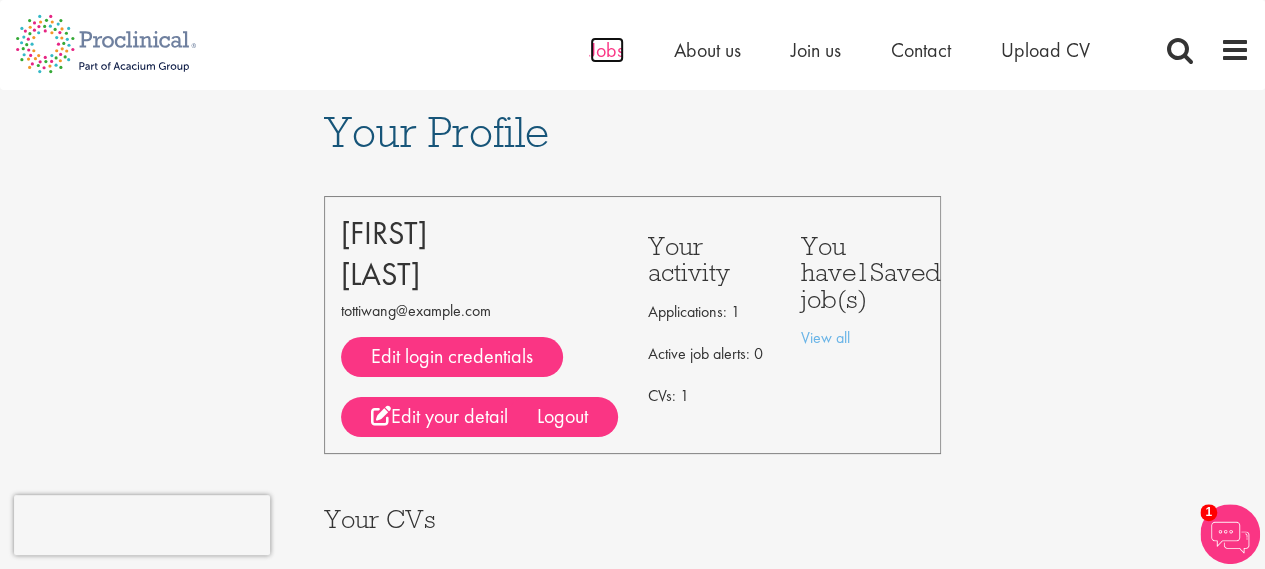 click on "Jobs" at bounding box center [607, 50] 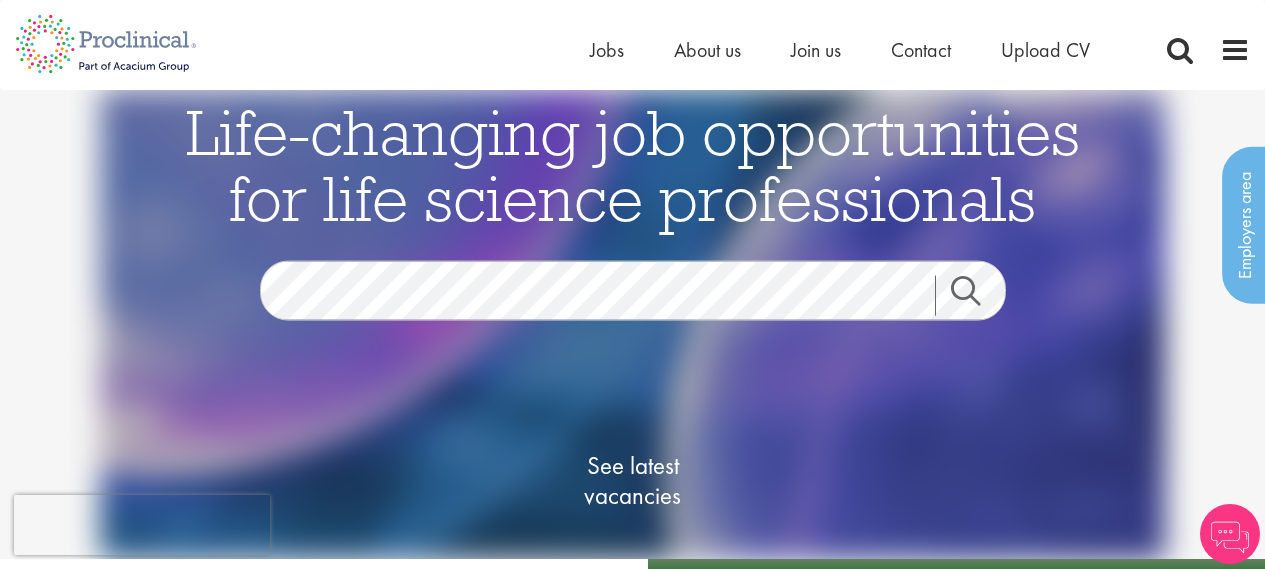 scroll, scrollTop: 0, scrollLeft: 0, axis: both 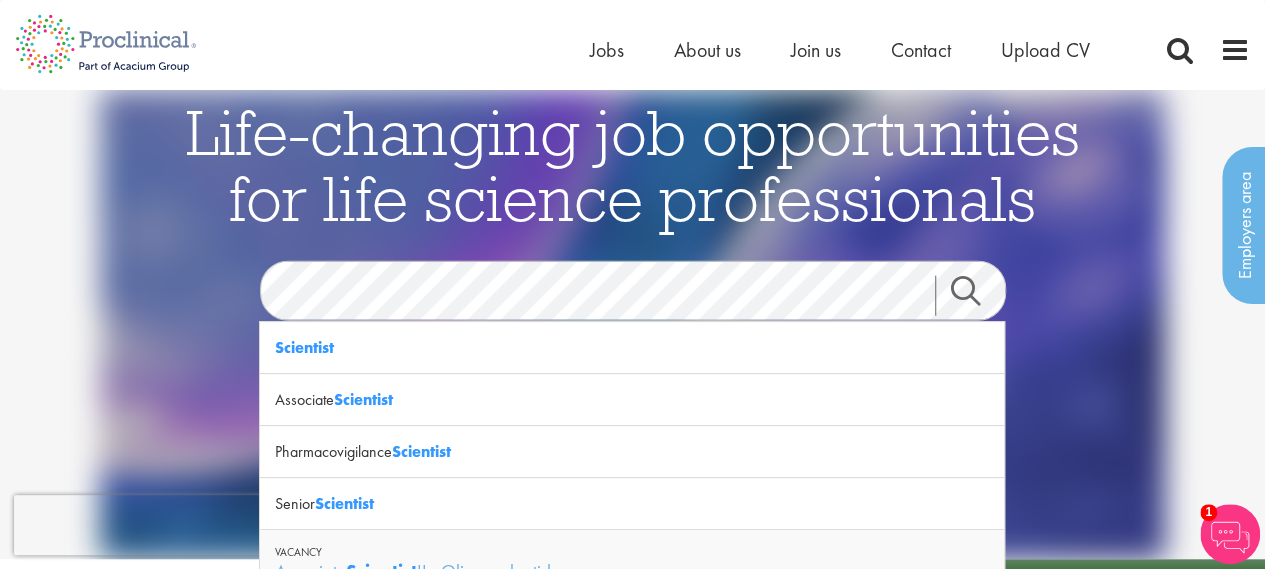 click on "Search" at bounding box center (978, 296) 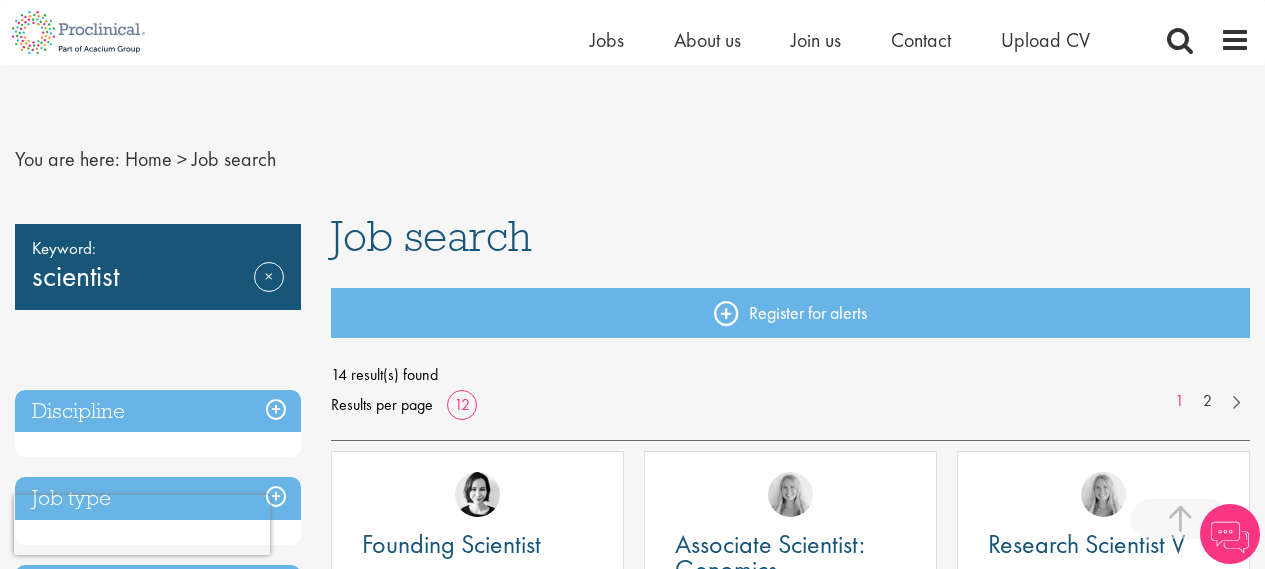 scroll, scrollTop: 384, scrollLeft: 0, axis: vertical 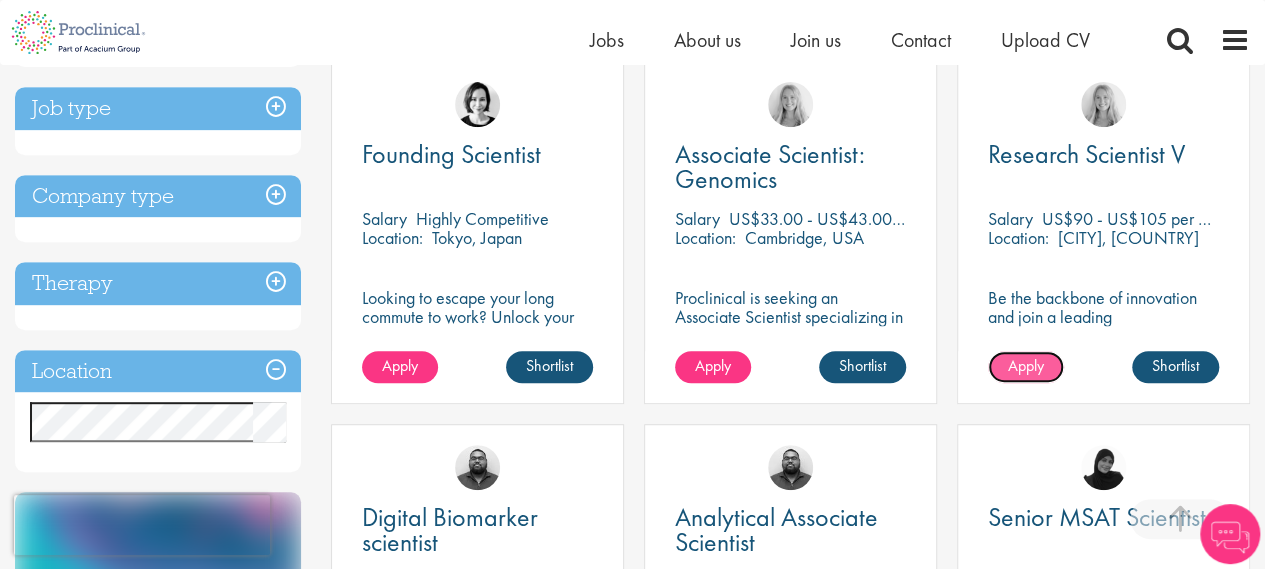 click on "Apply" at bounding box center (1026, 365) 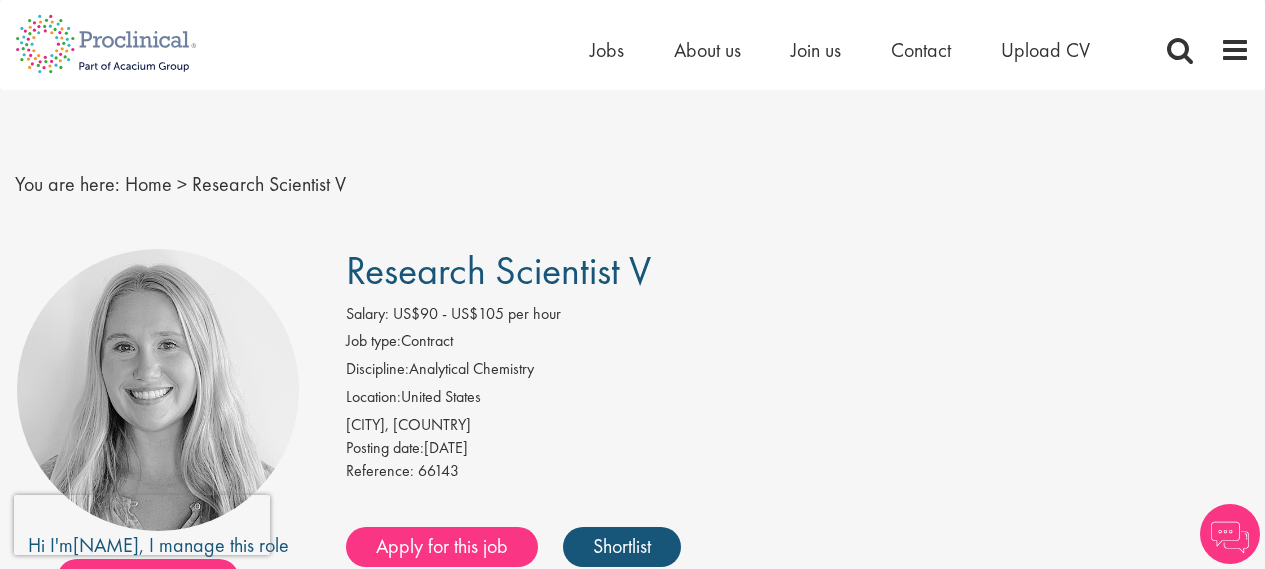 scroll, scrollTop: 0, scrollLeft: 0, axis: both 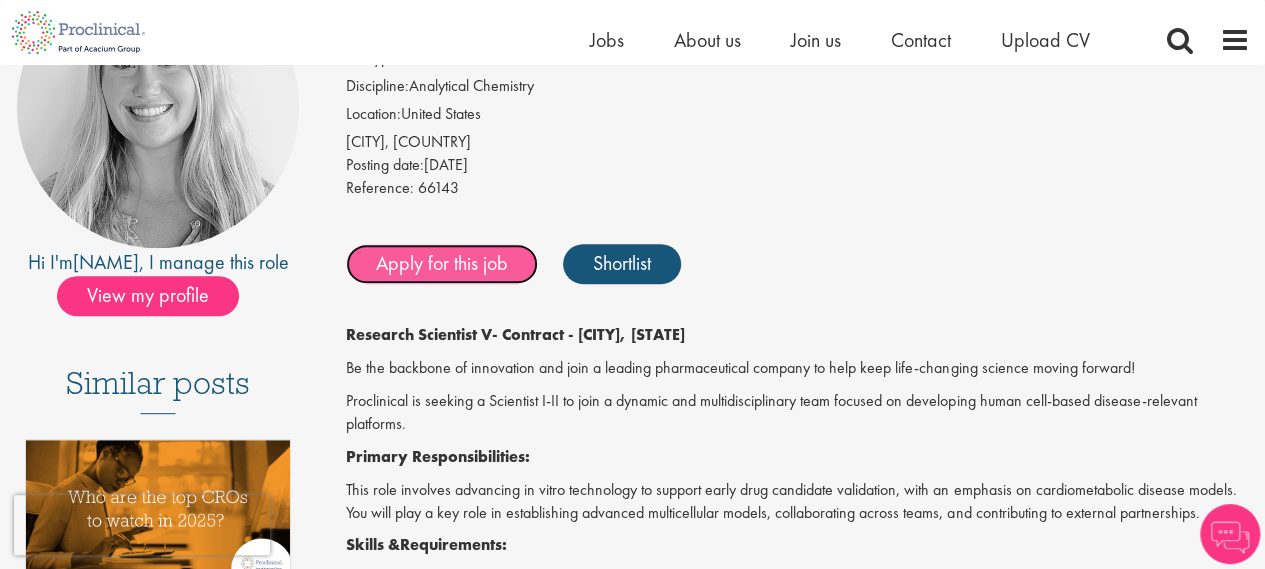 click on "Apply for this job" at bounding box center [442, 264] 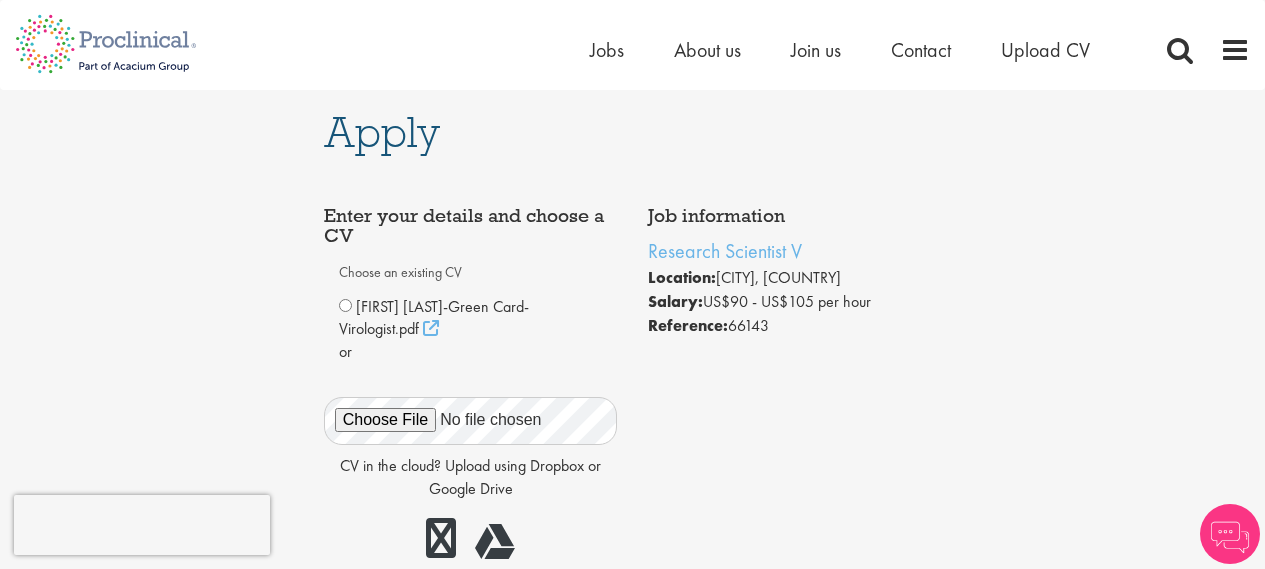 scroll, scrollTop: 0, scrollLeft: 0, axis: both 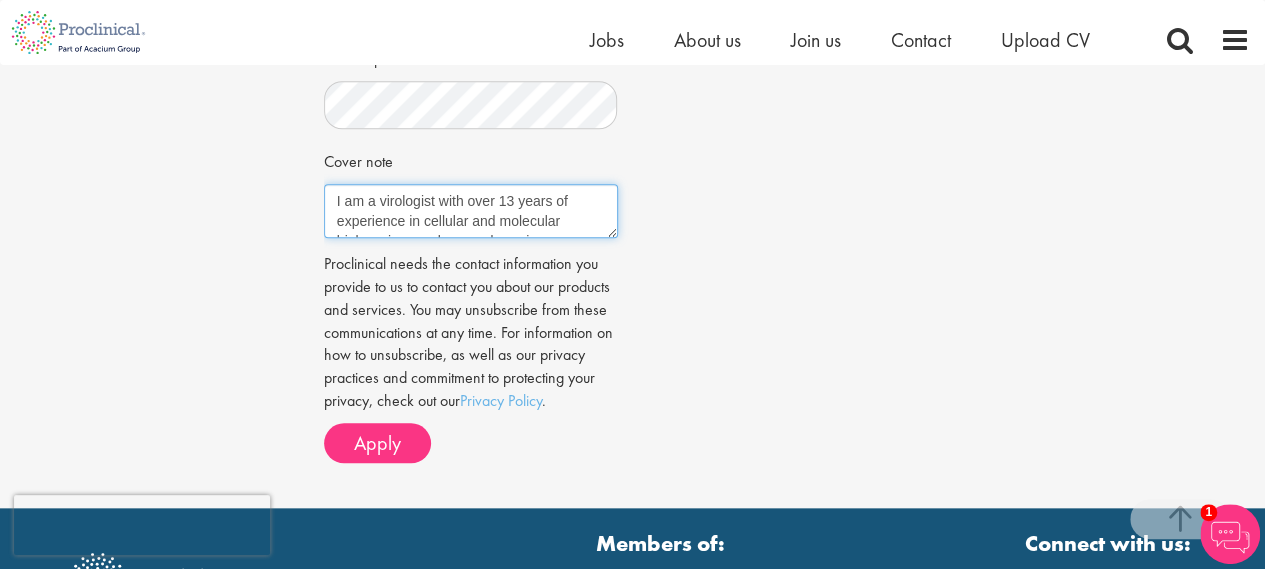 click on "I am a virologist with over 13 years of experience in cellular and molecular biology, immunology, and vaccine development. I have mastered nearly all standard and advanced assays in virology, cellular and molecular biology, which include WB, IFA, CO-IP, RT-PCR, ELISA, ELISpot, Flow Cytometry, cell culture, Vaccine design and development, Bispecific antibodies (knobs-into-holes), virus reverse genetics, pseudovirus (Lentiviruses) packages, viral vector design, construction and delivery, virus purification, virus titration, virus neutralization assay, viral RNA Gene Copy Quantification, etc. My expertise matches the requirements of this position." at bounding box center (471, 211) 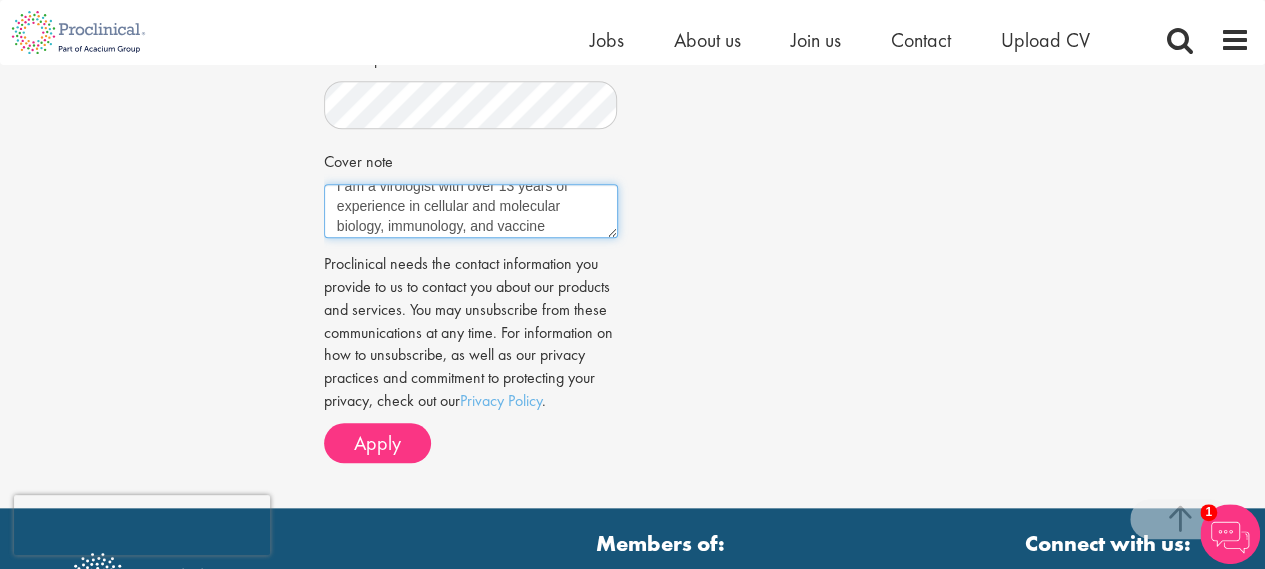 scroll, scrollTop: 0, scrollLeft: 0, axis: both 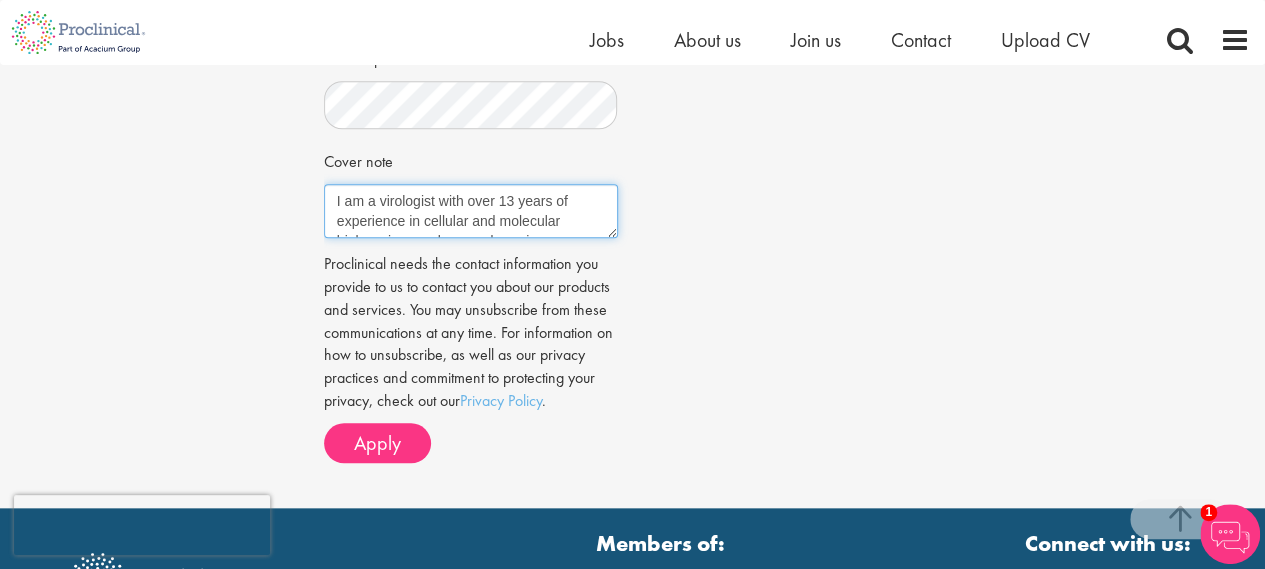 click on "I am a virologist with over 13 years of experience in cellular and molecular biology, immunology, and vaccine development. I have mastered nearly all standard and advanced assays in virology, cellular and molecular biology, which include WB, IFA, CO-IP, RT-PCR, ELISA, ELISpot, Flow Cytometry, cell culture, Vaccine design and development, Bispecific antibodies (knobs-into-holes), virus reverse genetics, pseudovirus (Lentiviruses) packages, viral vector design, construction and delivery, virus purification, virus titration, virus neutralization assay, viral RNA Gene Copy Quantification, etc. My expertise matches the requirements of this position." at bounding box center [471, 211] 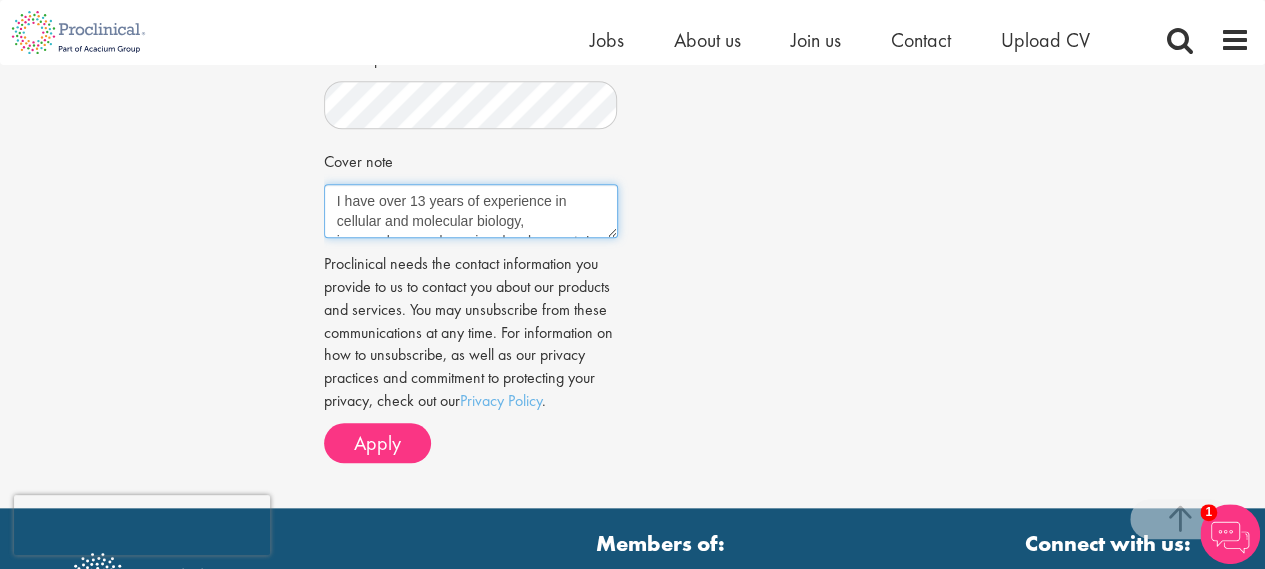 click on "I am a virologist with over 13 years of experience in cellular and molecular biology, immunology, and vaccine development. I have mastered nearly all standard and advanced assays in virology, cellular and molecular biology, which include WB, IFA, CO-IP, RT-PCR, ELISA, ELISpot, Flow Cytometry, cell culture, Vaccine design and development, Bispecific antibodies (knobs-into-holes), virus reverse genetics, pseudovirus (Lentiviruses) packages, viral vector design, construction and delivery, virus purification, virus titration, virus neutralization assay, viral RNA Gene Copy Quantification, etc. My expertise matches the requirements of this position." at bounding box center [471, 211] 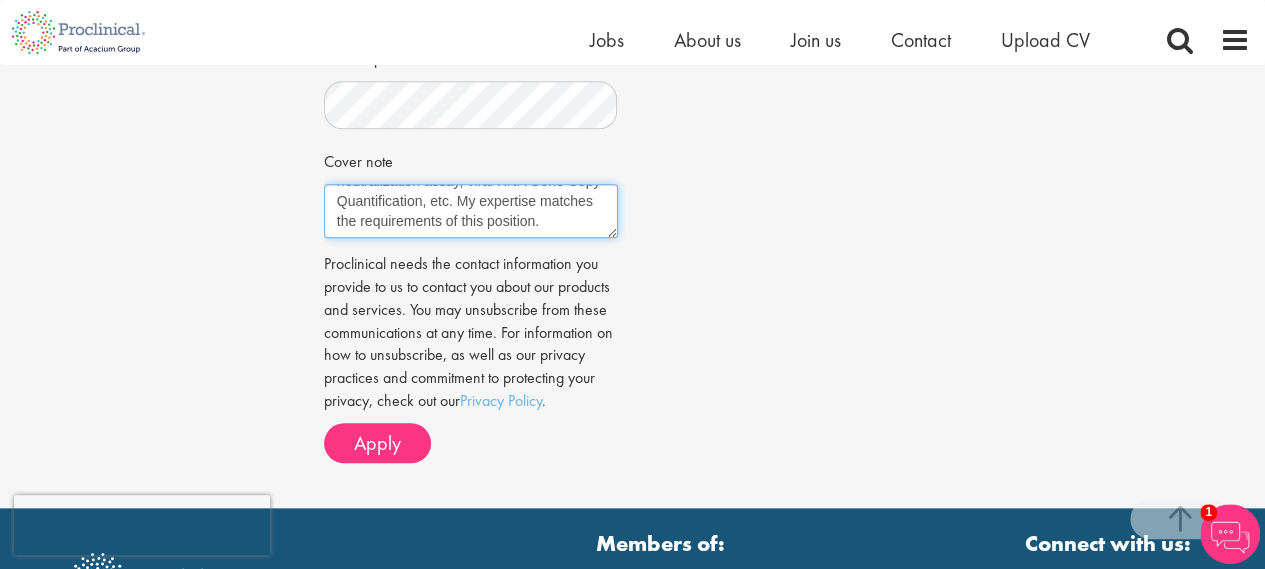 scroll, scrollTop: 320, scrollLeft: 0, axis: vertical 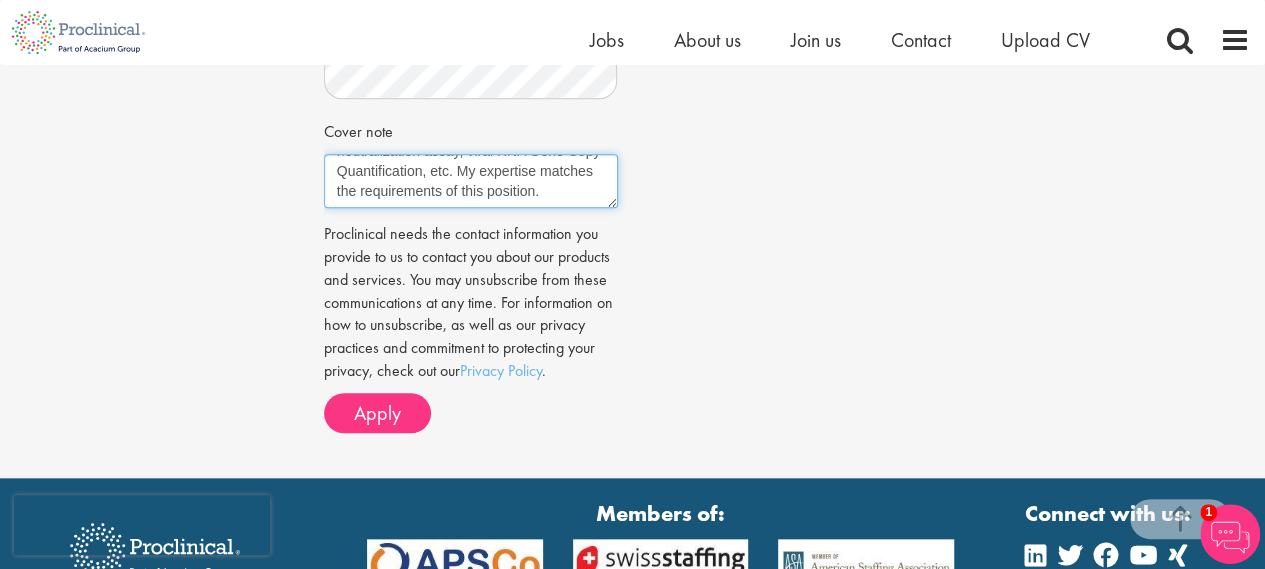click on "I am a virologist with over 13 years of experience in cellular and molecular biology, immunology, and vaccine development. I have mastered nearly all standard and advanced assays in virology, cellular and molecular biology, which include WB, IFA, CO-IP, RT-PCR, ELISA, ELISpot, Flow Cytometry, cell culture, Vaccine design and development, Bispecific antibodies (knobs-into-holes), virus reverse genetics, pseudovirus (Lentiviruses) packages, viral vector design, construction and delivery, virus purification, virus titration, virus neutralization assay, viral RNA Gene Copy Quantification, etc. My expertise matches the requirements of this position." at bounding box center (471, 181) 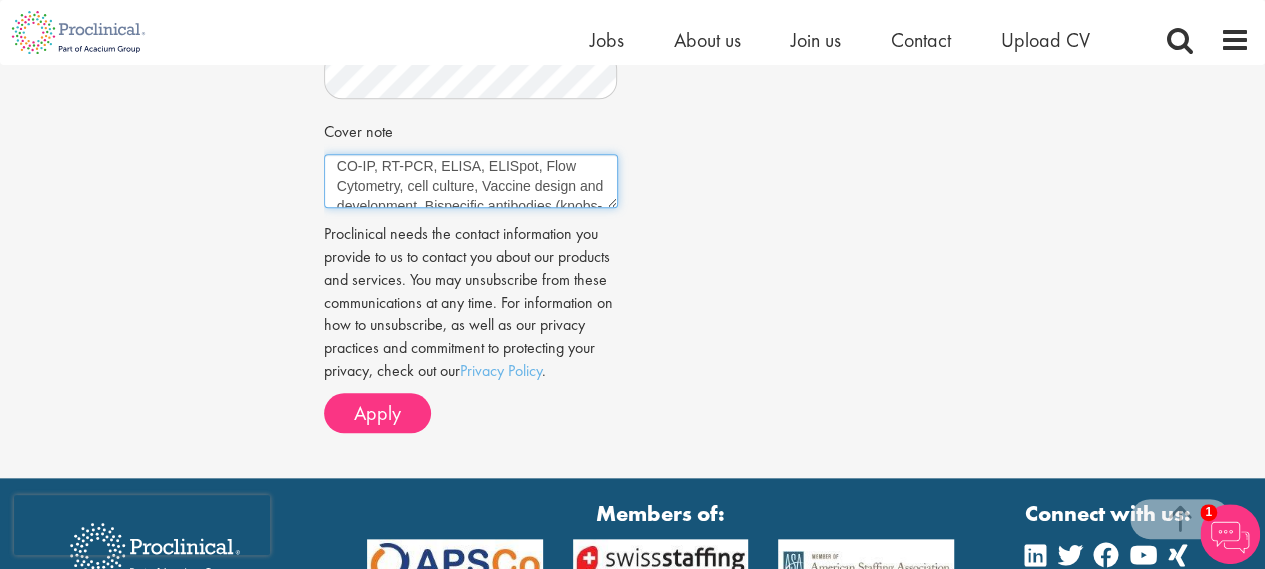 scroll, scrollTop: 0, scrollLeft: 0, axis: both 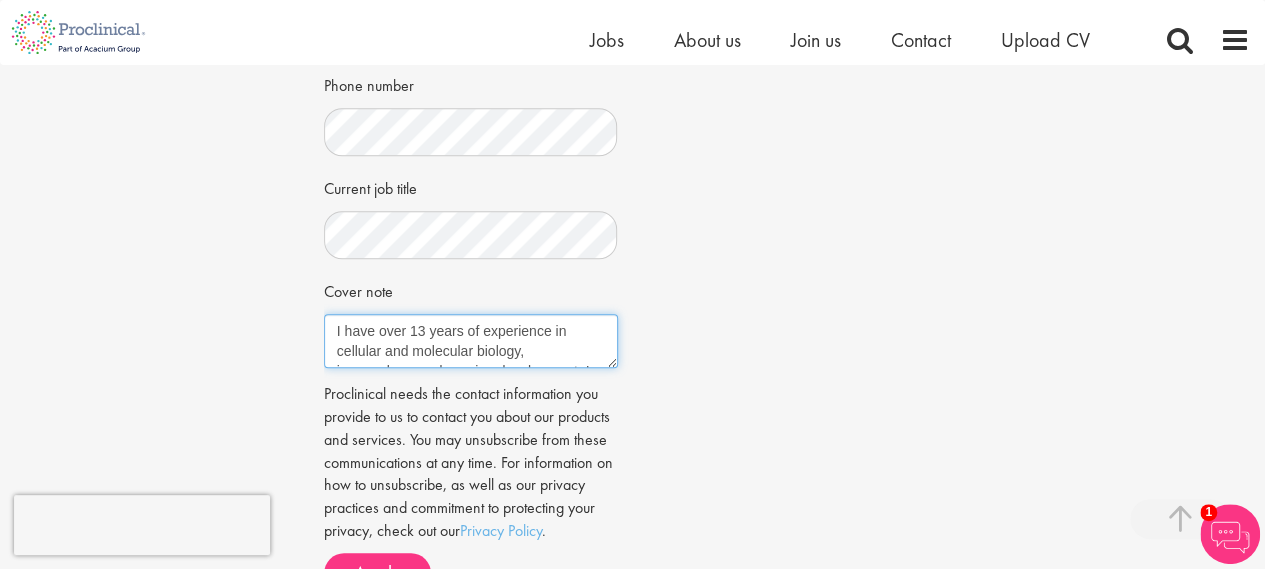 click on "I am a virologist with over 13 years of experience in cellular and molecular biology, immunology, and vaccine development. I have mastered nearly all standard and advanced assays in virology, cellular and molecular biology, which include WB, IFA, CO-IP, RT-PCR, ELISA, ELISpot, Flow Cytometry, cell culture, Vaccine design and development, Bispecific antibodies (knobs-into-holes), virus reverse genetics, pseudovirus (Lentiviruses) packages, viral vector design, construction and delivery, virus purification, virus titration, virus neutralization assay, viral RNA Gene Copy Quantification, etc. My expertise matches the requirements of this position." at bounding box center [471, 341] 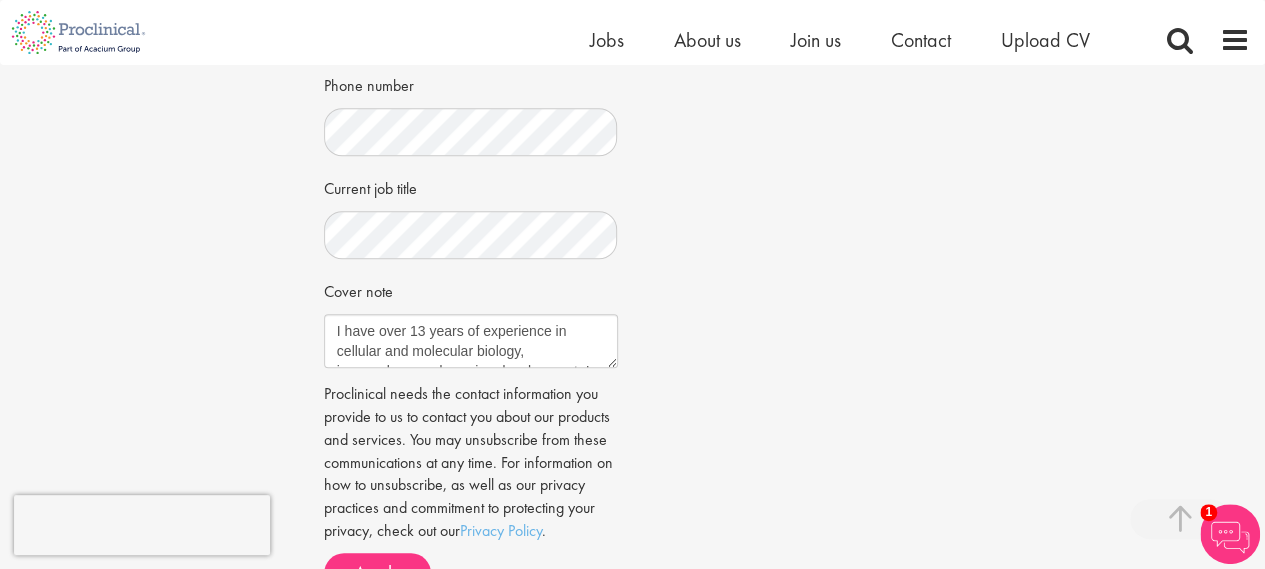 click on "Job information
Research Scientist V
Location:
Watertown, USA
Salary:
US$90 - US$105 per hour
Reference:
66143" at bounding box center (633, 42) 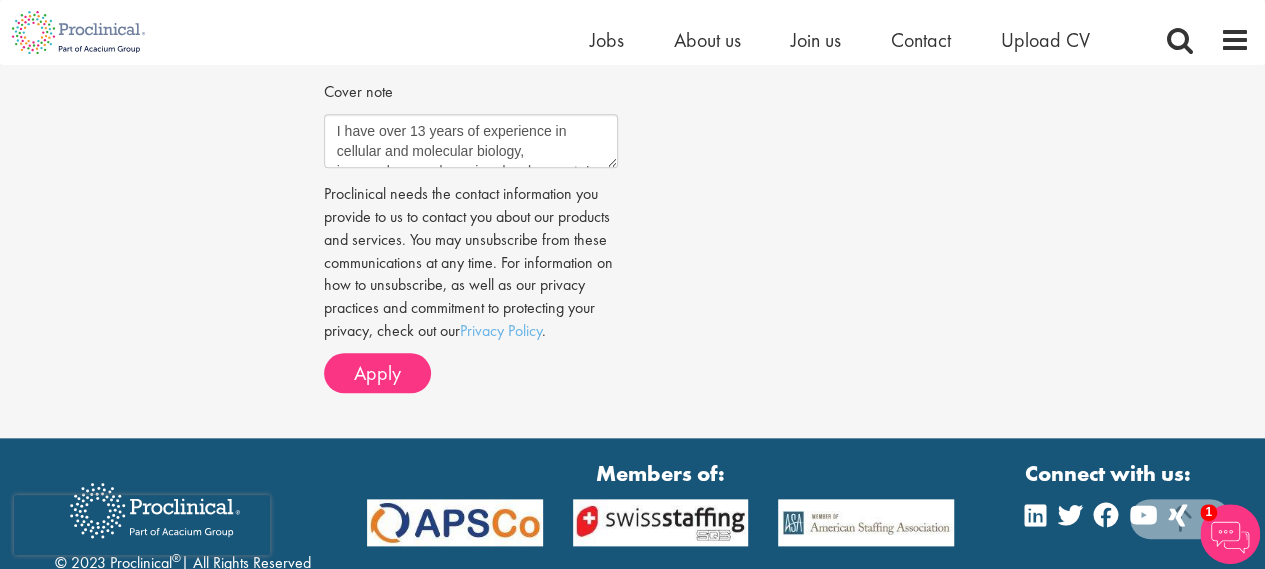 scroll, scrollTop: 899, scrollLeft: 0, axis: vertical 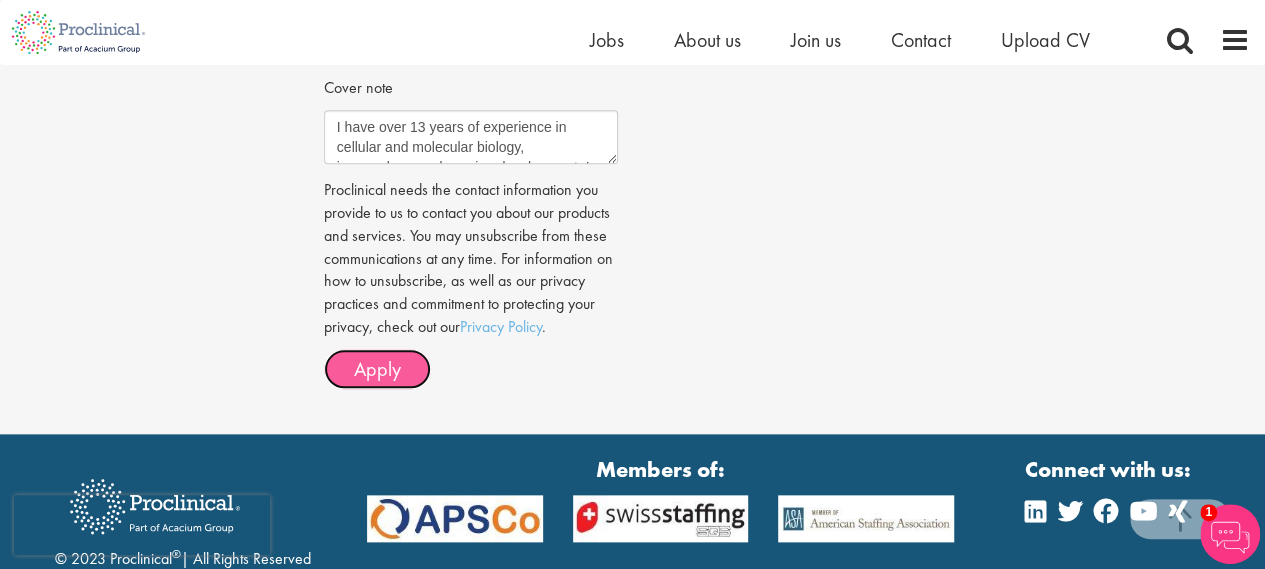click on "Apply" at bounding box center [377, 369] 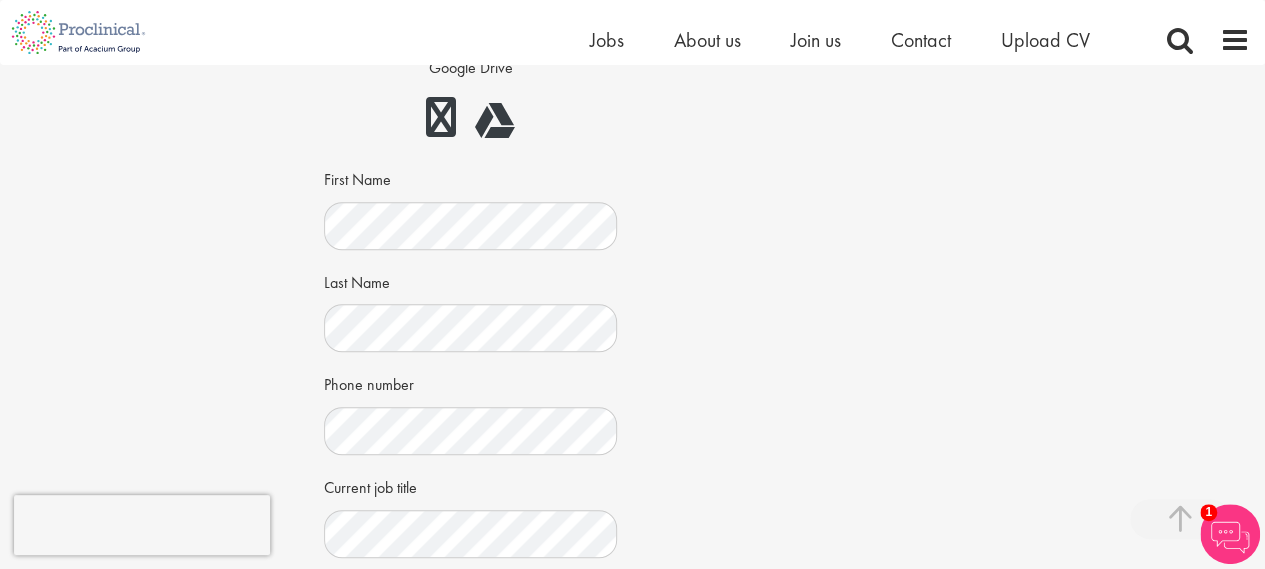 scroll, scrollTop: 388, scrollLeft: 0, axis: vertical 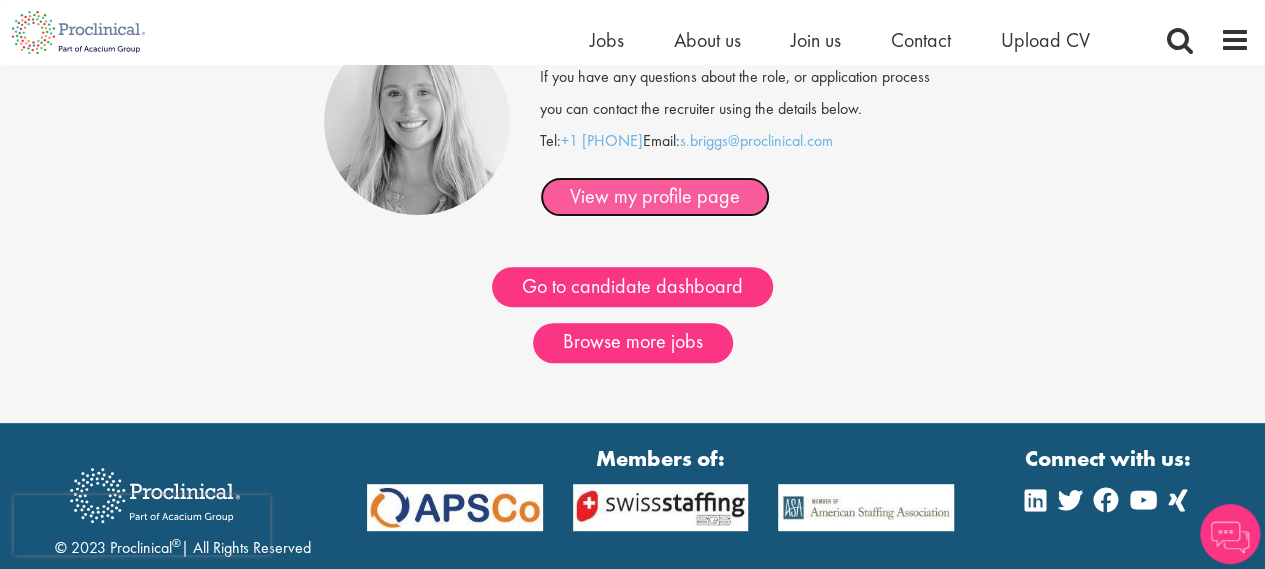 click on "View my profile page" at bounding box center (655, 197) 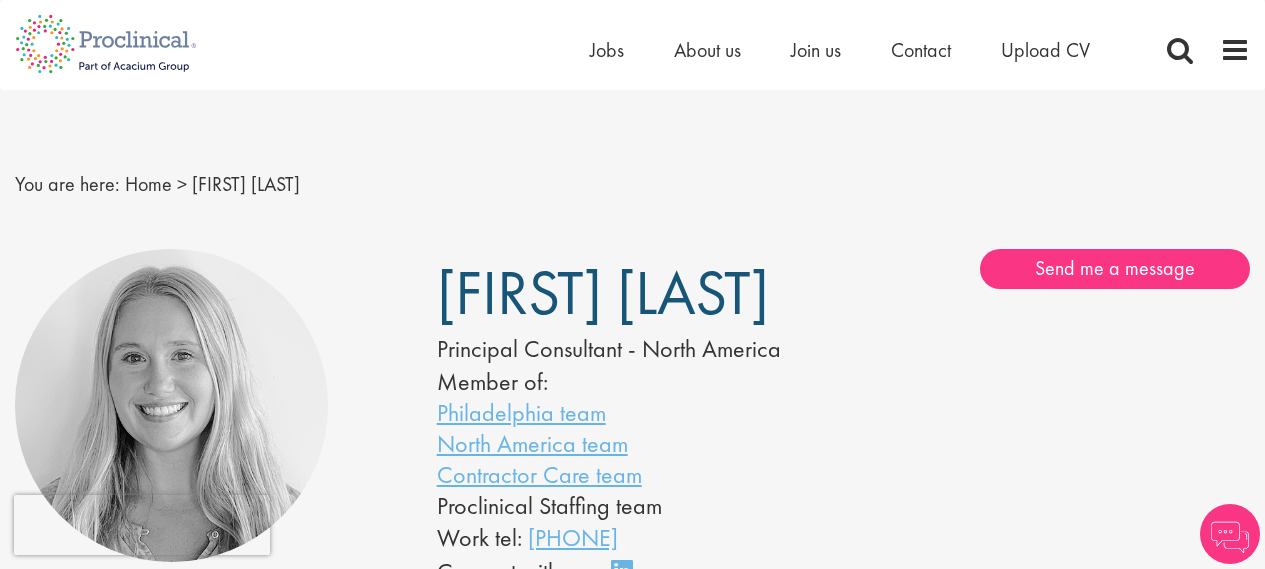scroll, scrollTop: 0, scrollLeft: 0, axis: both 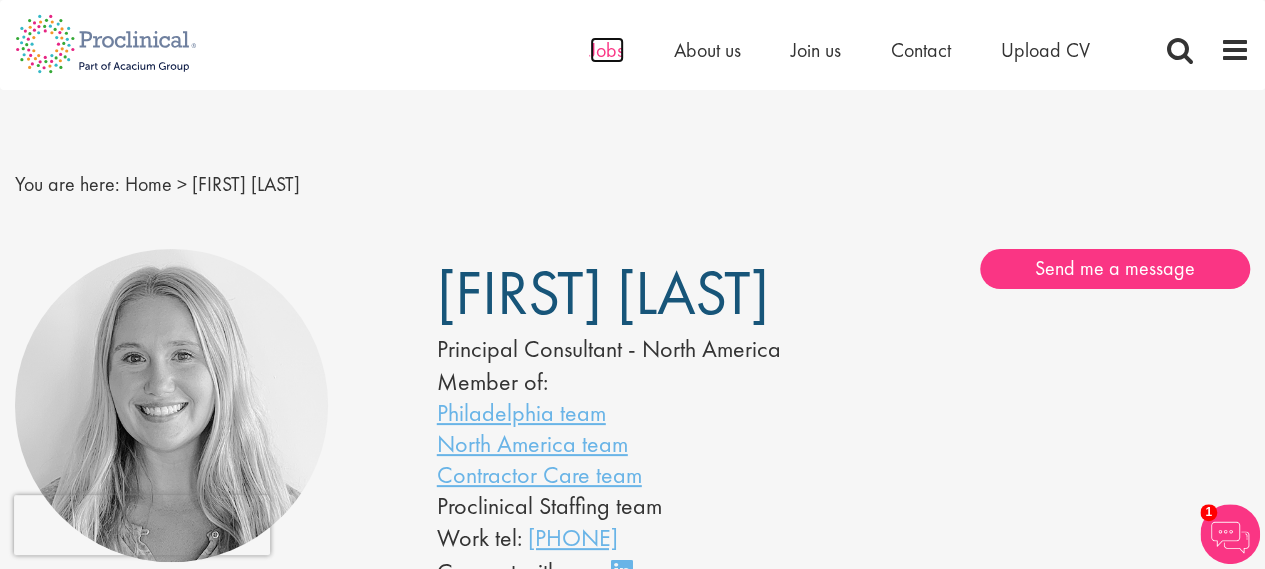 click on "Jobs" at bounding box center (607, 50) 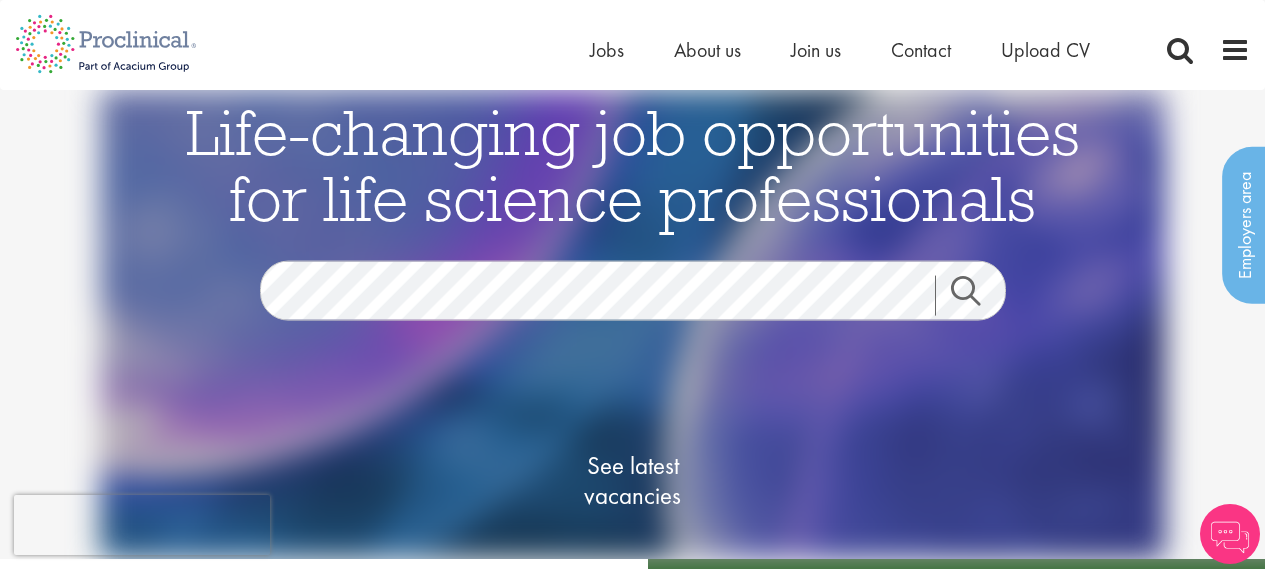 scroll, scrollTop: 0, scrollLeft: 0, axis: both 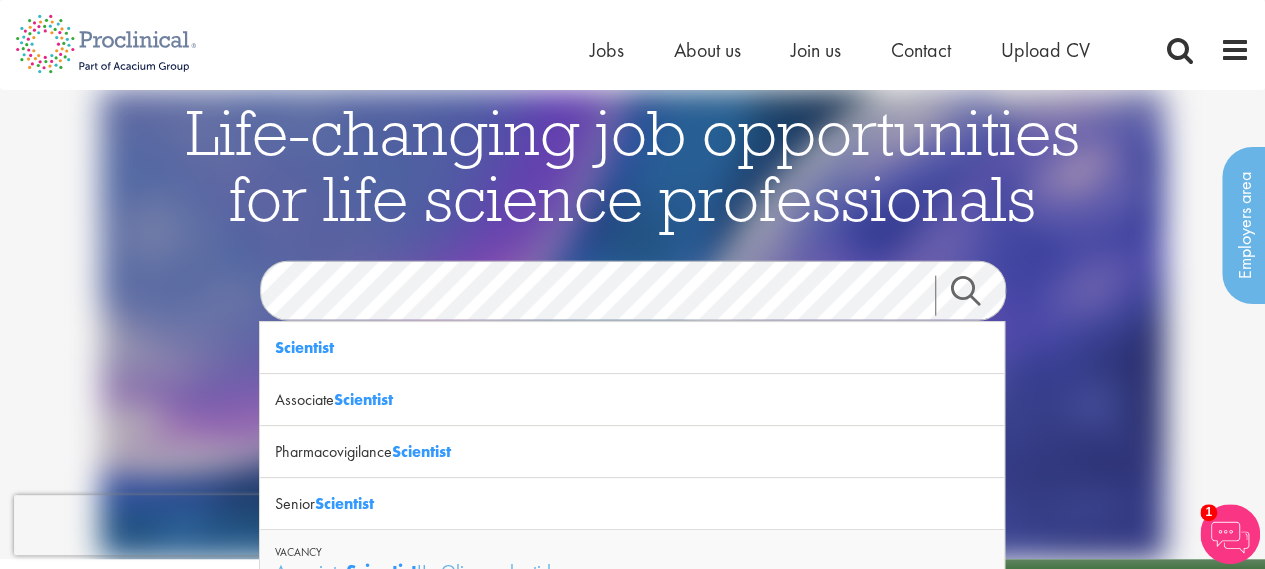 click on "Search" at bounding box center (978, 296) 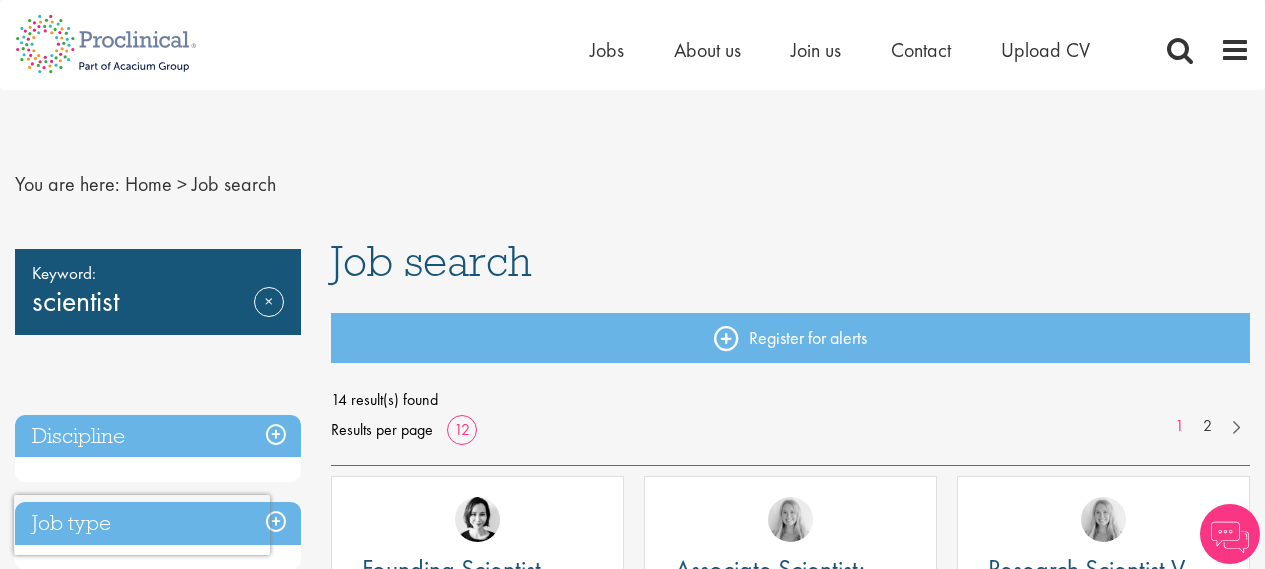scroll, scrollTop: 0, scrollLeft: 0, axis: both 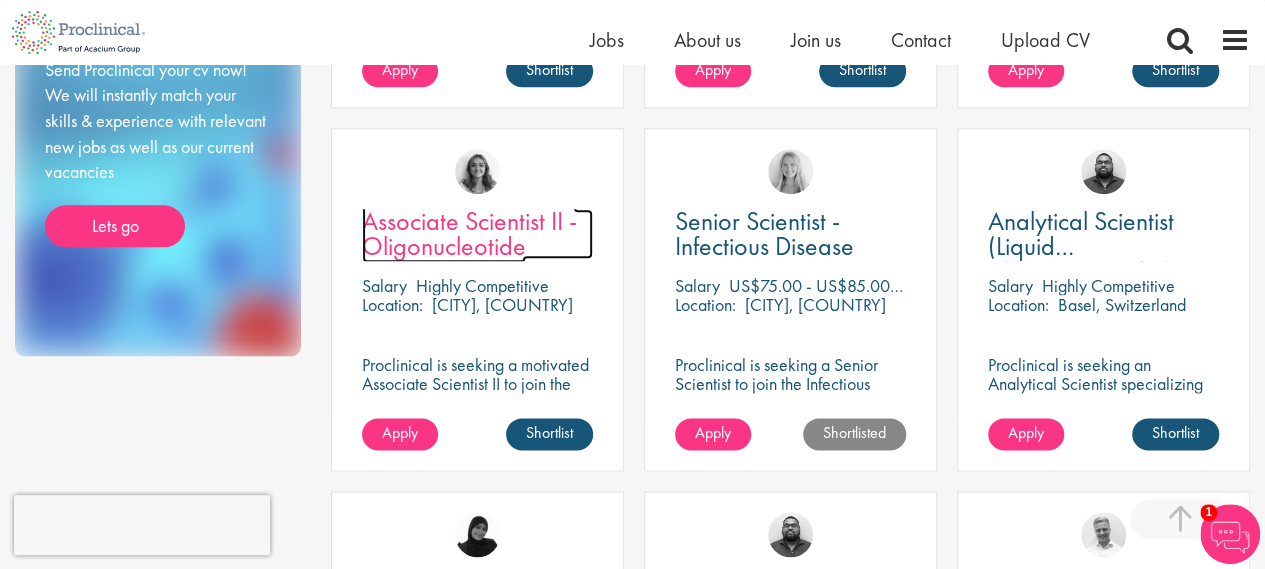 click on "Associate Scientist II - Oligonucleotide" at bounding box center (469, 233) 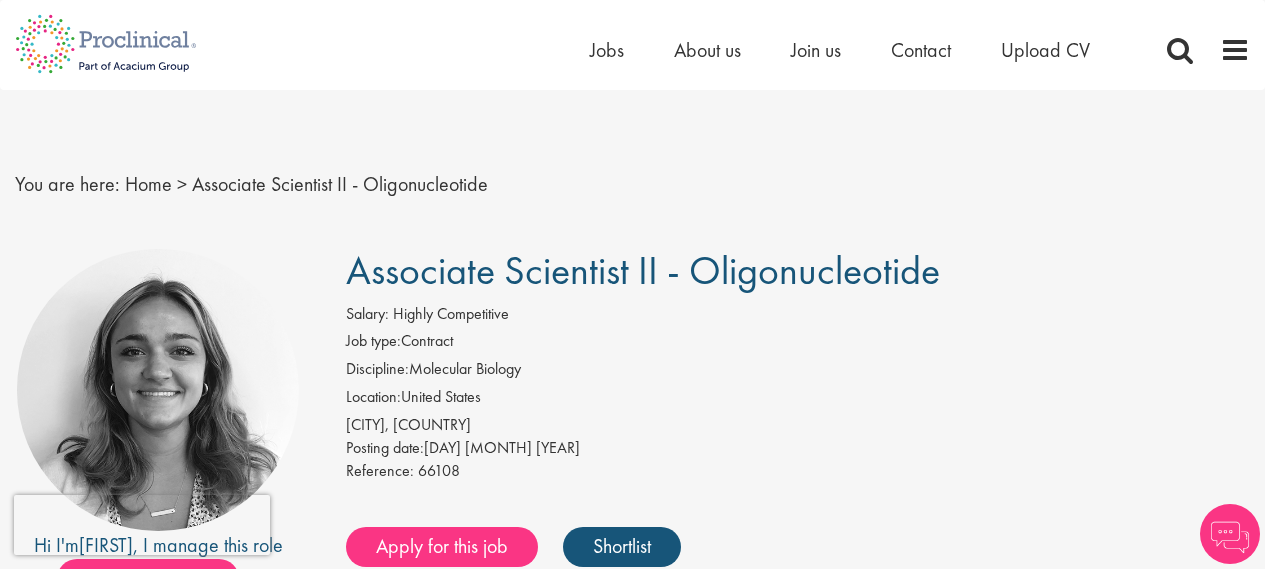 scroll, scrollTop: 0, scrollLeft: 0, axis: both 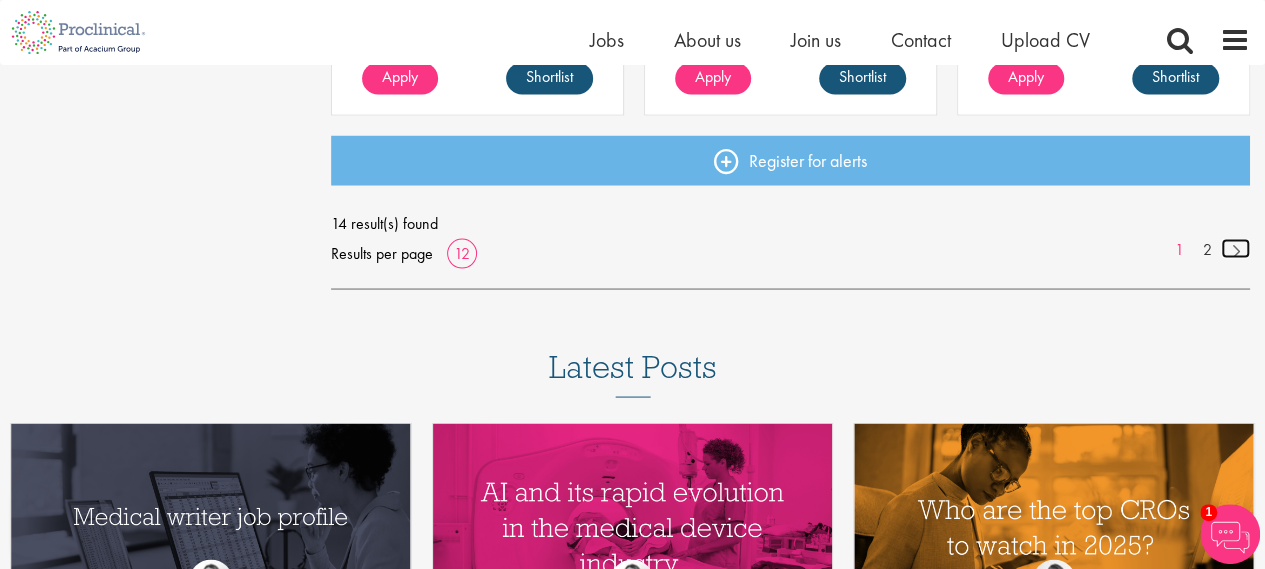 click at bounding box center (1235, 248) 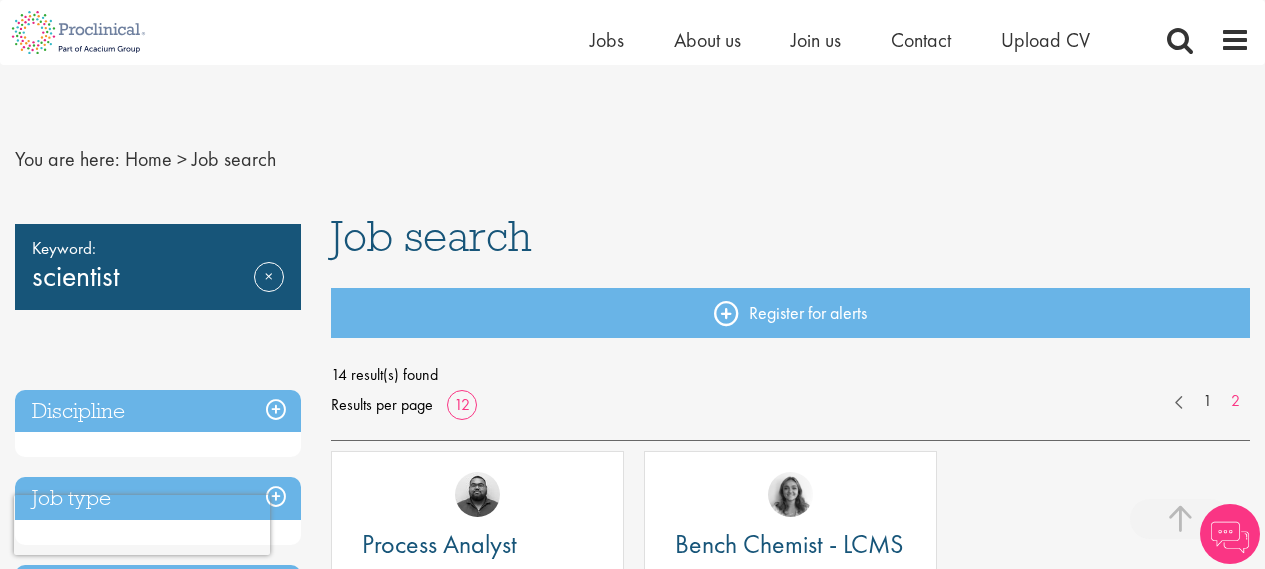 scroll, scrollTop: 348, scrollLeft: 0, axis: vertical 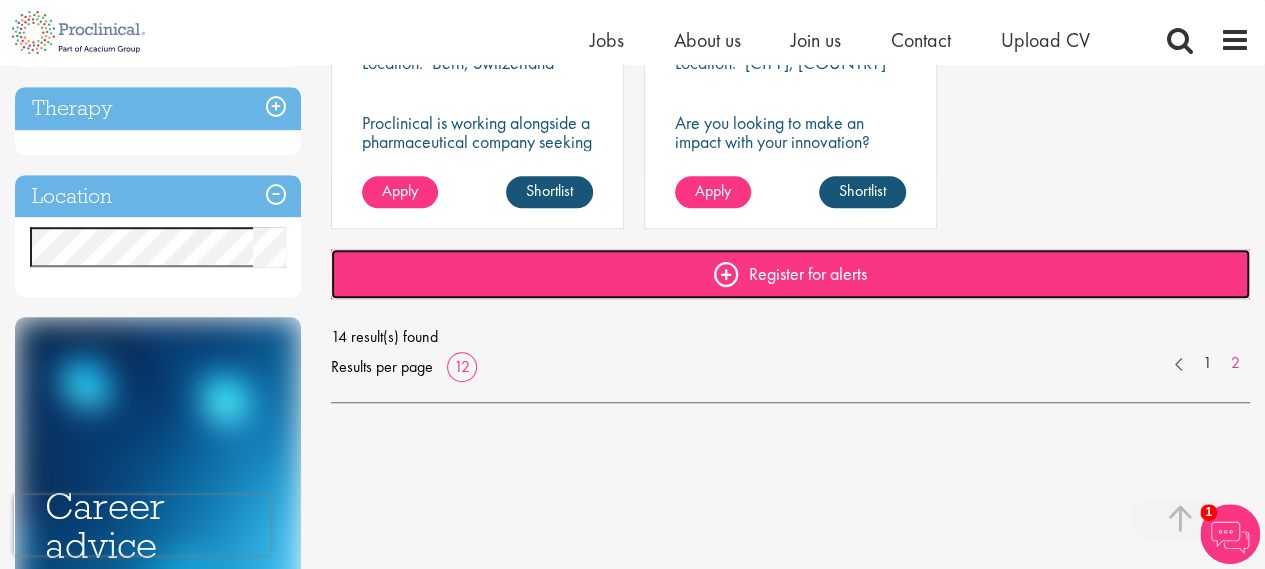 click on "Register for alerts" at bounding box center [790, 274] 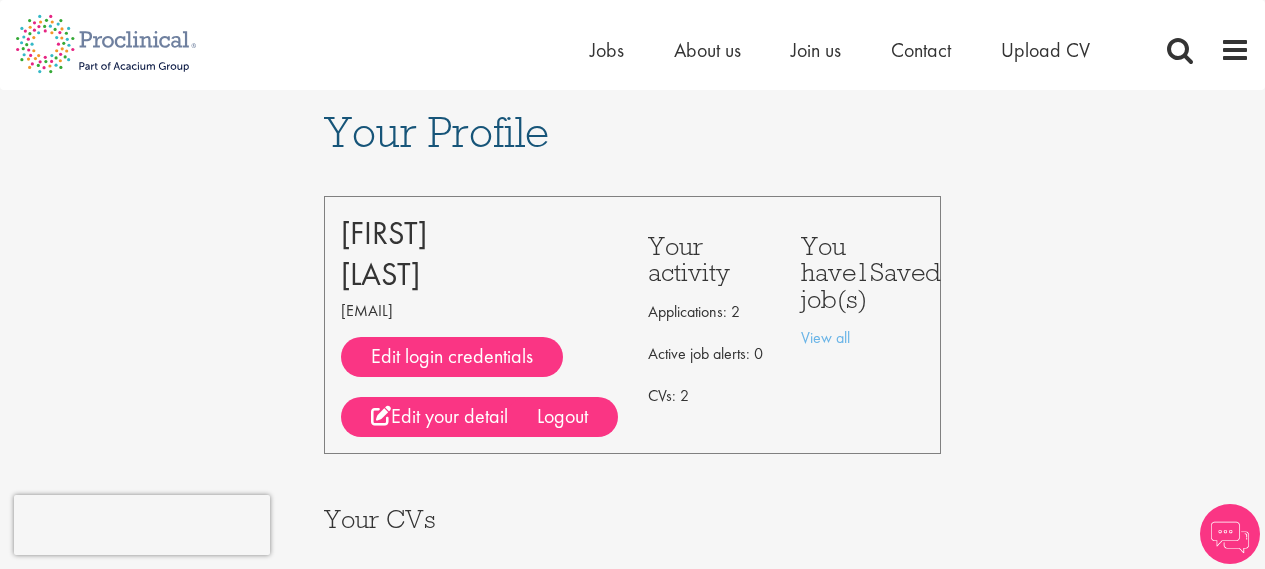 scroll, scrollTop: 0, scrollLeft: 0, axis: both 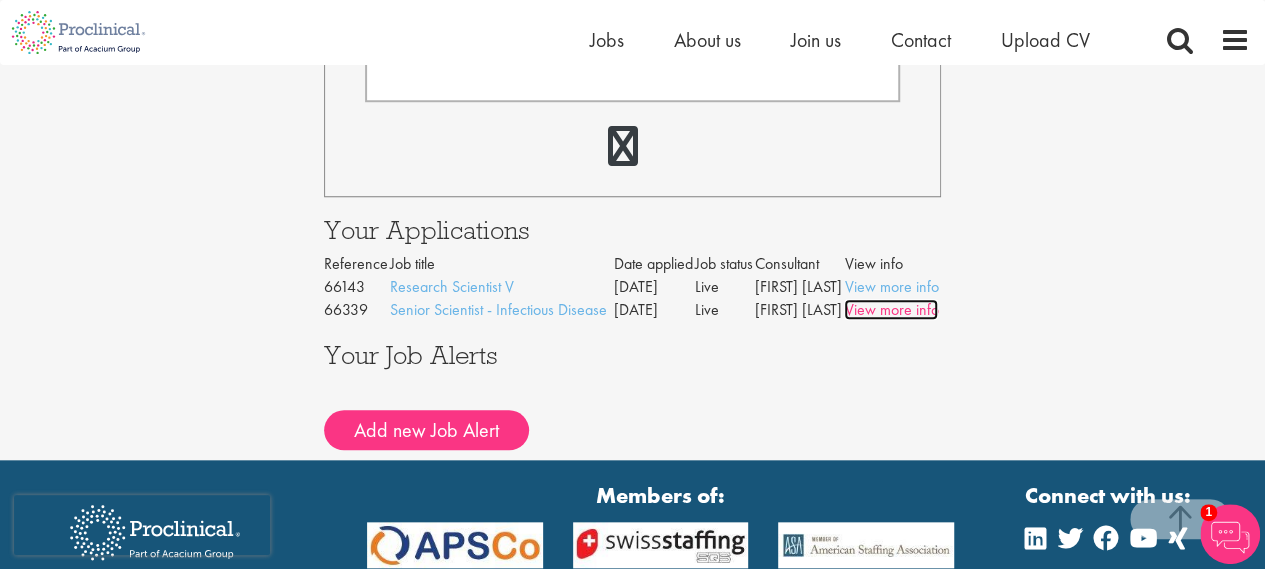 click on "View more info" at bounding box center [891, 309] 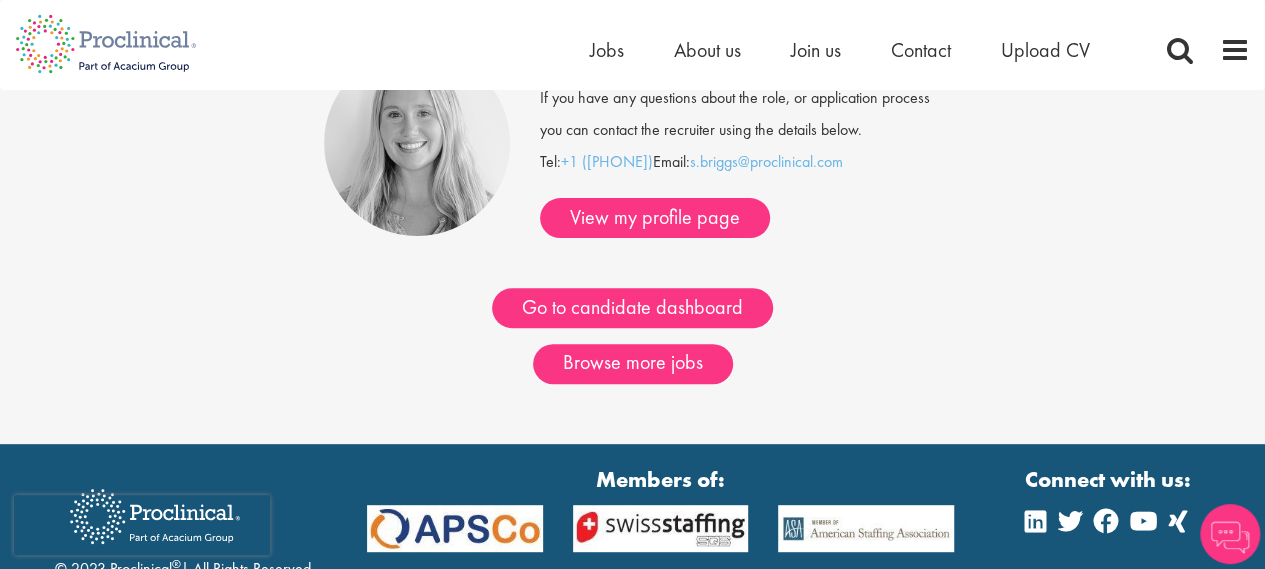 scroll, scrollTop: 0, scrollLeft: 0, axis: both 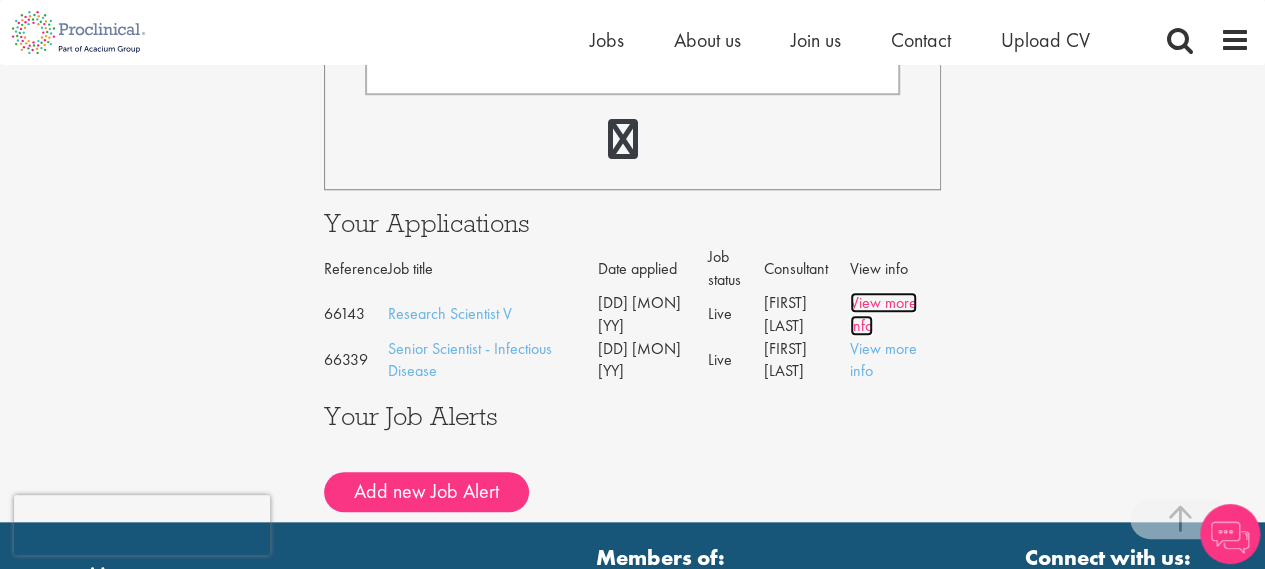 click on "View more info" at bounding box center [883, 314] 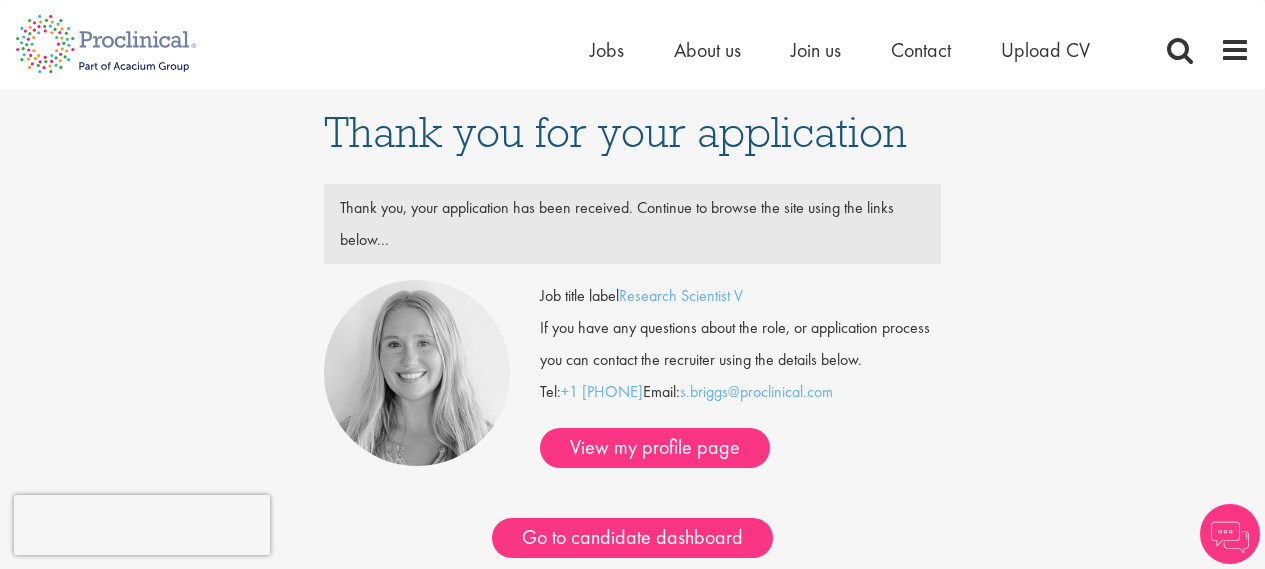 scroll, scrollTop: 0, scrollLeft: 0, axis: both 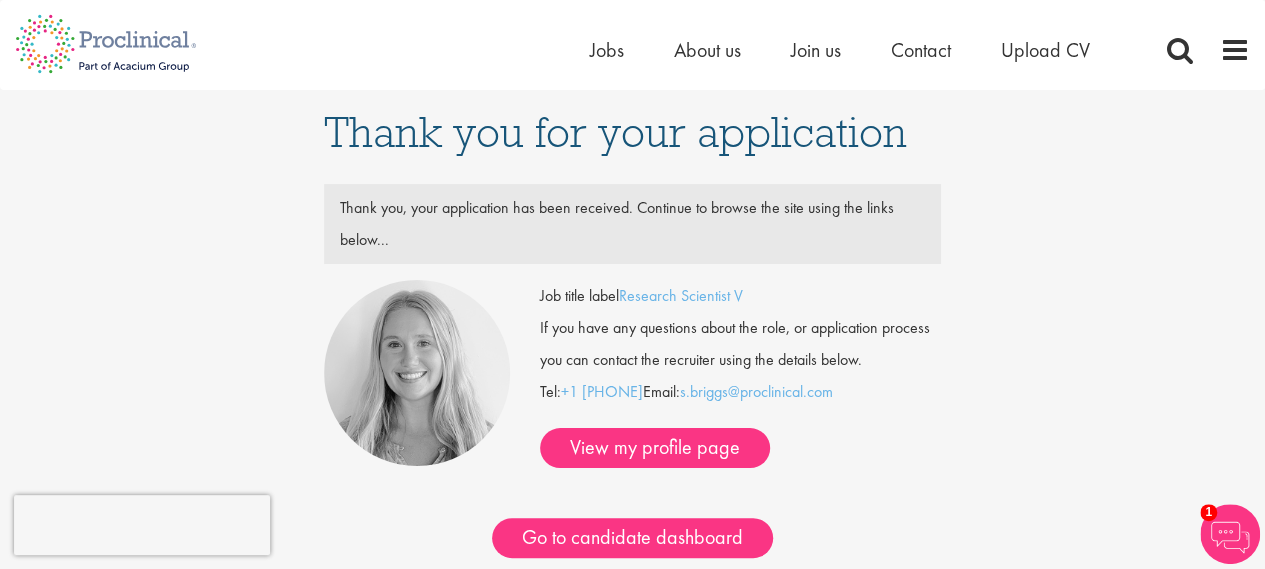 click on "Thank you, your application has been received. Continue to browse the site using the links below..." at bounding box center [633, 224] 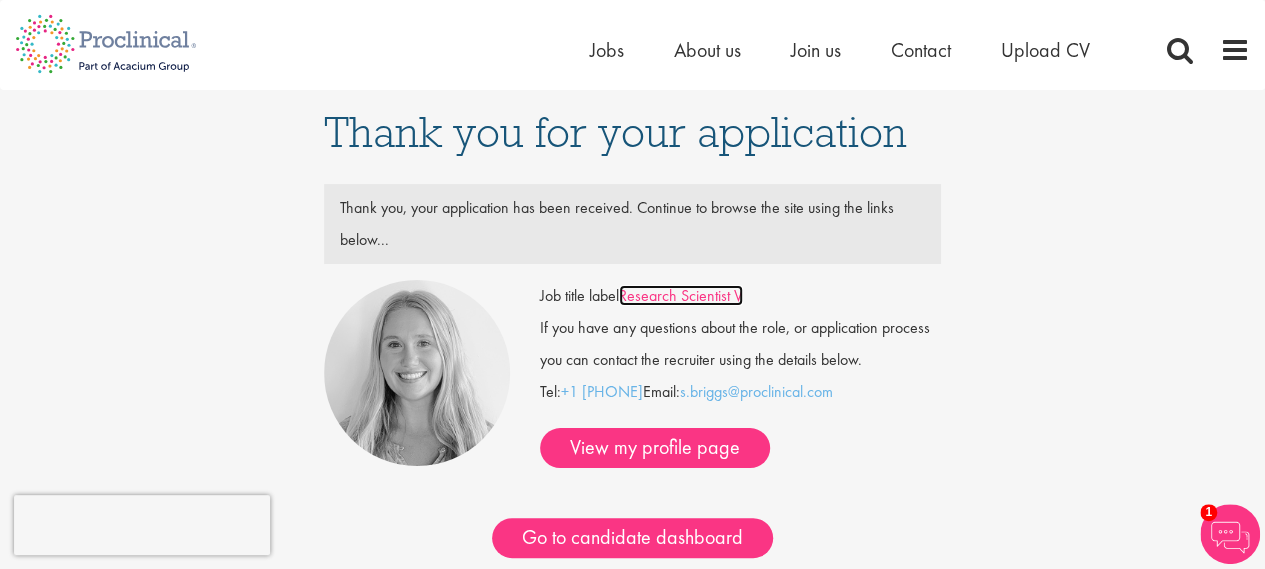 click on "Research Scientist V" at bounding box center [681, 295] 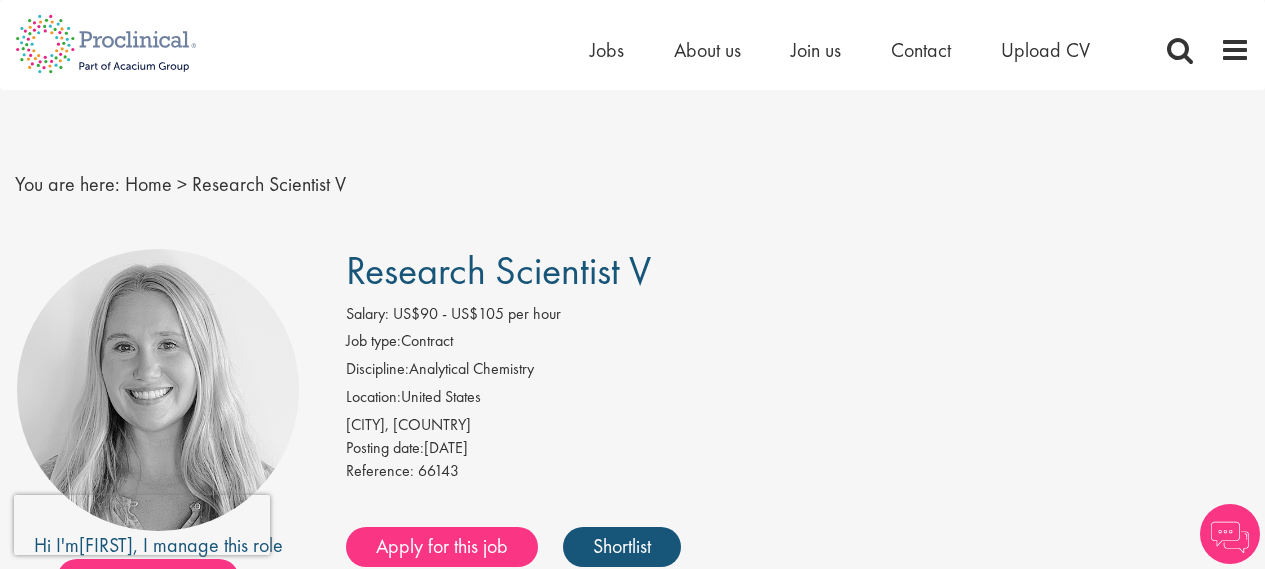 scroll, scrollTop: 0, scrollLeft: 0, axis: both 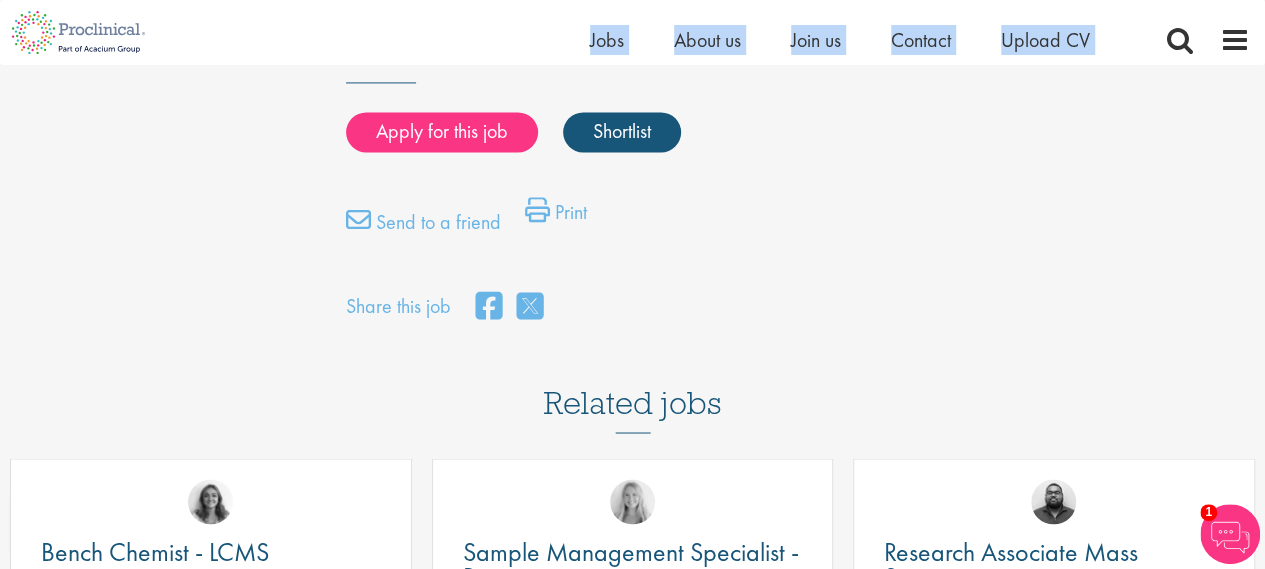 drag, startPoint x: 346, startPoint y: 232, endPoint x: 412, endPoint y: 47, distance: 196.42047 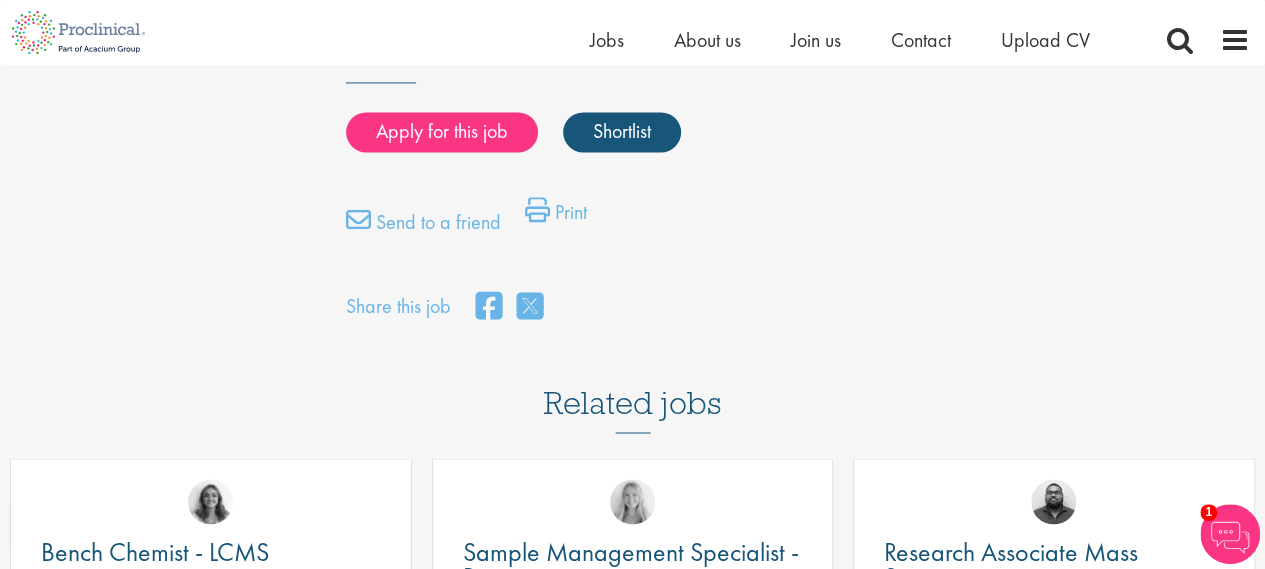 click on "Hi I'm [FIRST], I manage this role" at bounding box center [632, -487] 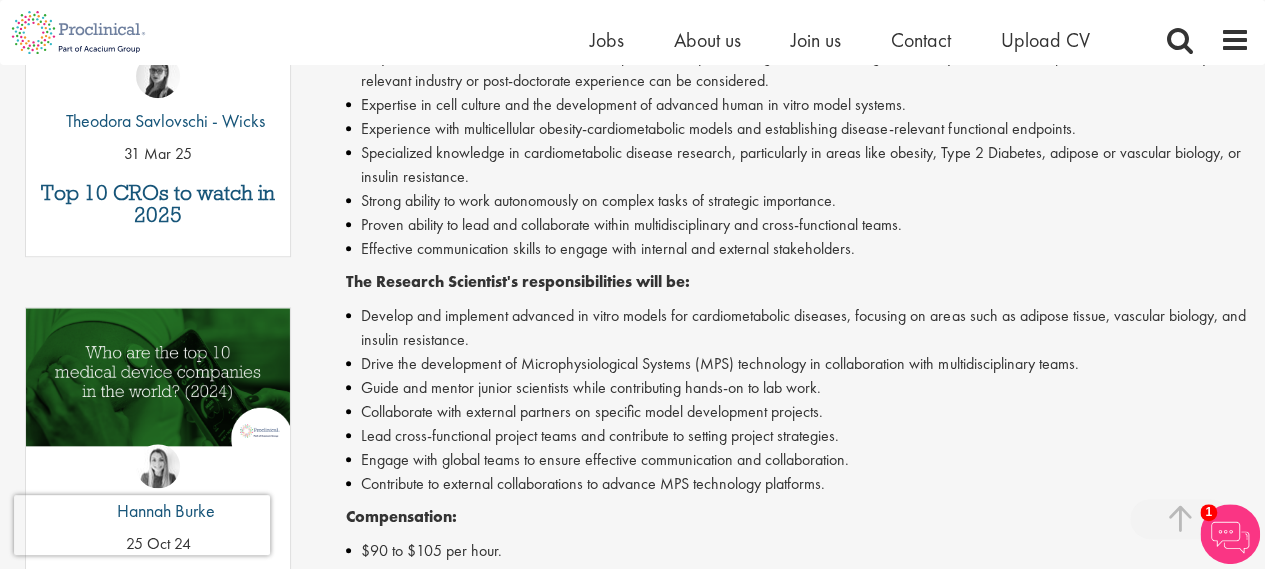 scroll, scrollTop: 776, scrollLeft: 0, axis: vertical 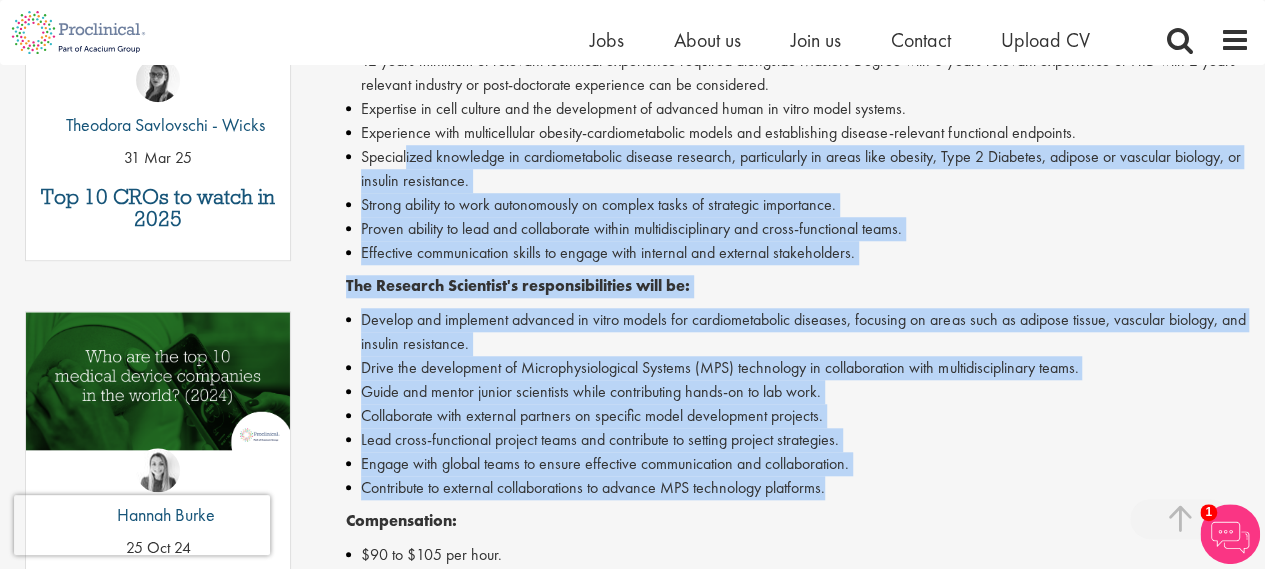 drag, startPoint x: 838, startPoint y: 486, endPoint x: 408, endPoint y: 148, distance: 546.94055 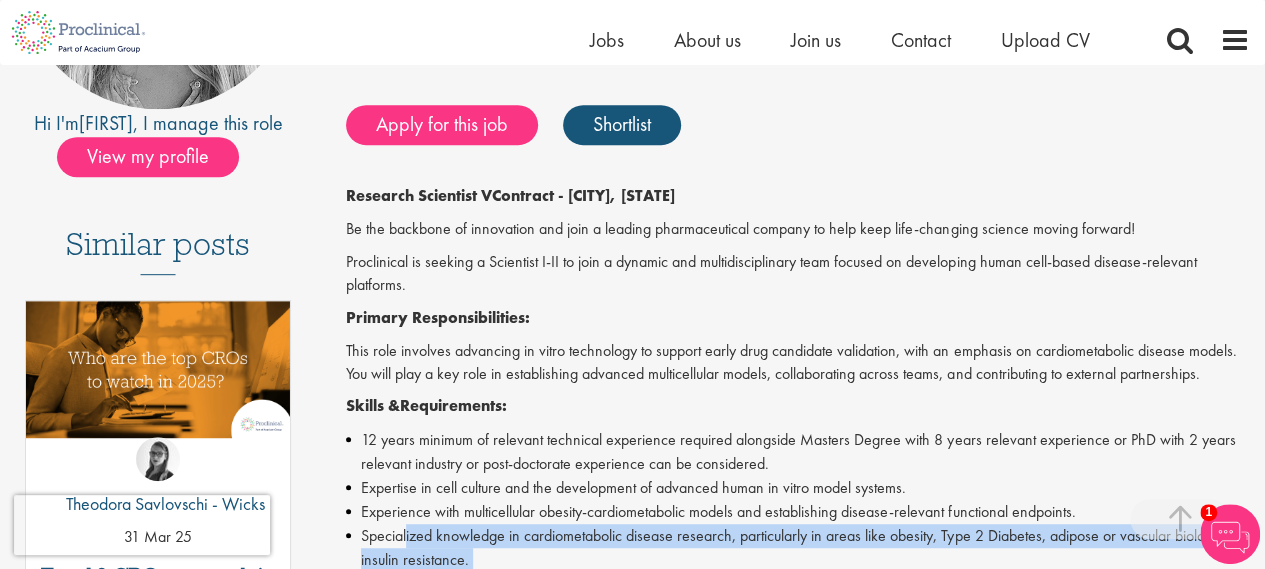 scroll, scrollTop: 396, scrollLeft: 0, axis: vertical 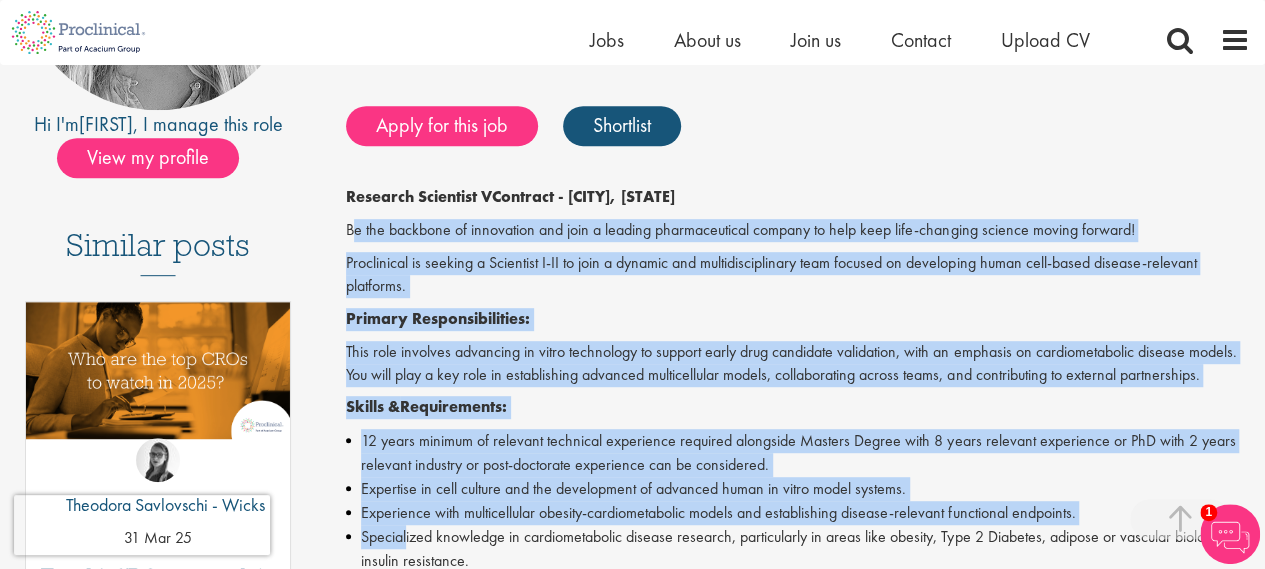 drag, startPoint x: 350, startPoint y: 227, endPoint x: 406, endPoint y: 530, distance: 308.13147 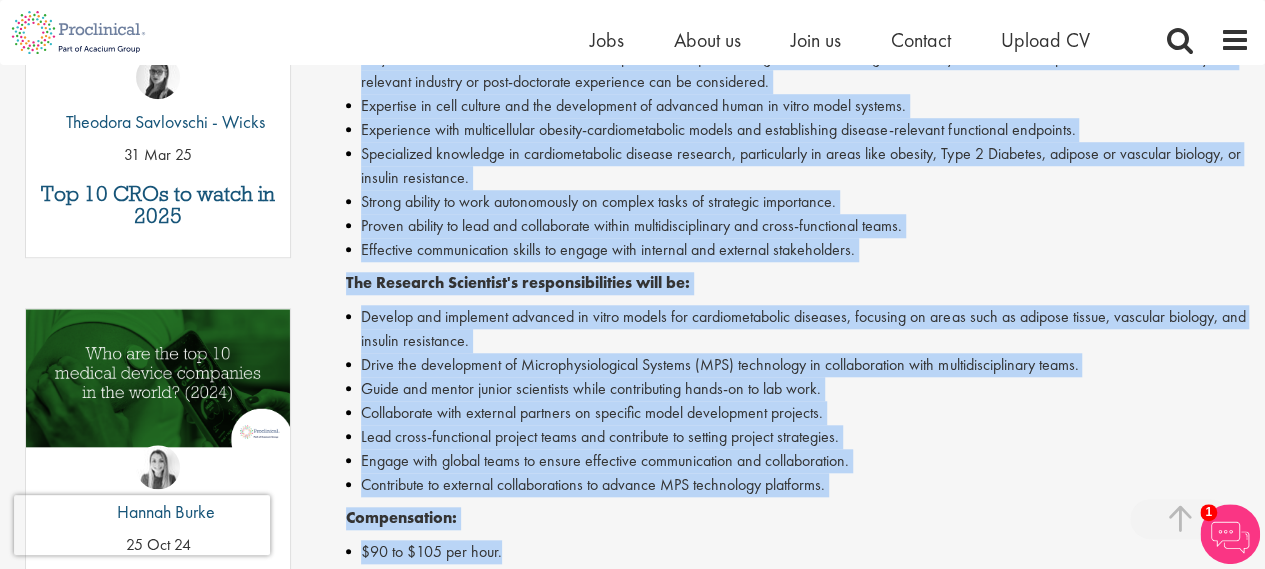 scroll, scrollTop: 816, scrollLeft: 0, axis: vertical 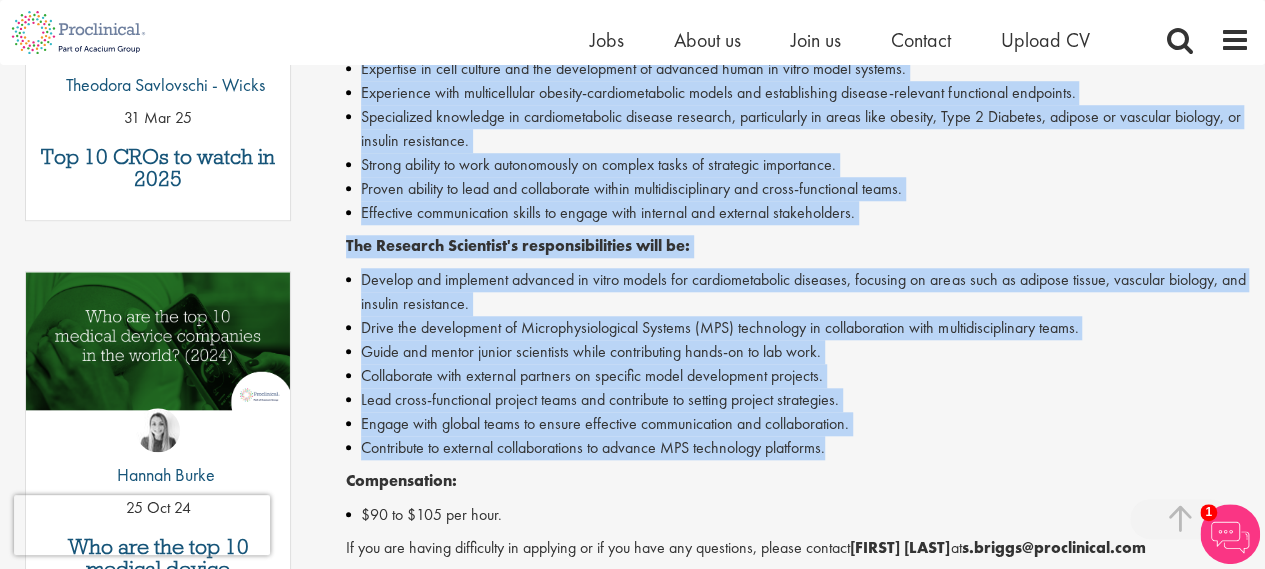 drag, startPoint x: 508, startPoint y: 191, endPoint x: 848, endPoint y: 454, distance: 429.84766 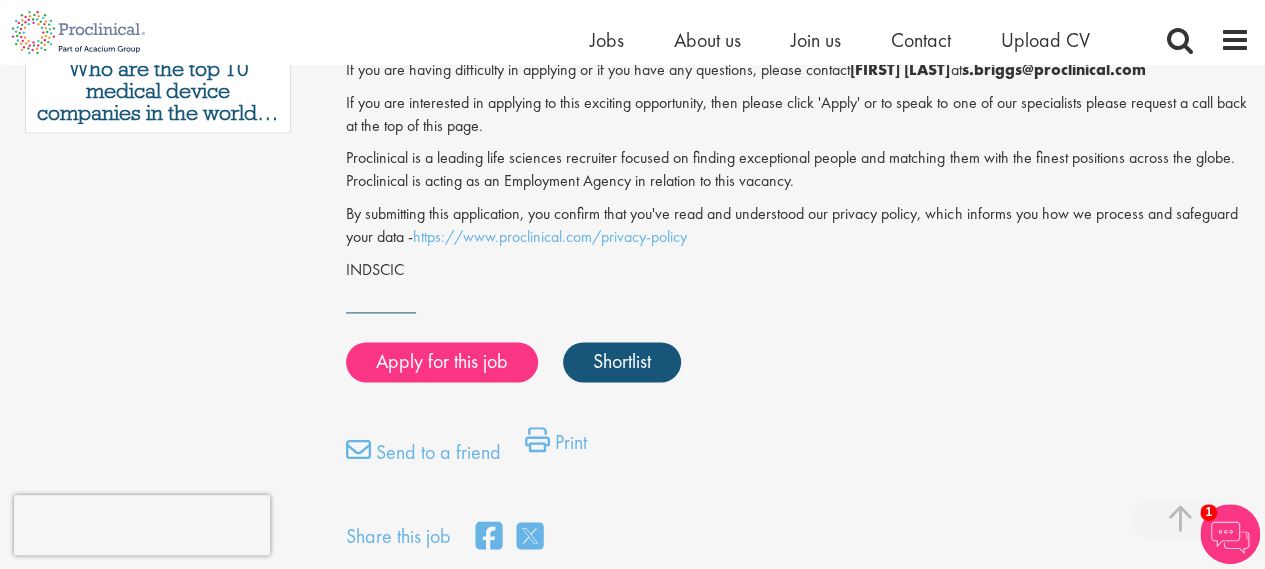 scroll, scrollTop: 1295, scrollLeft: 0, axis: vertical 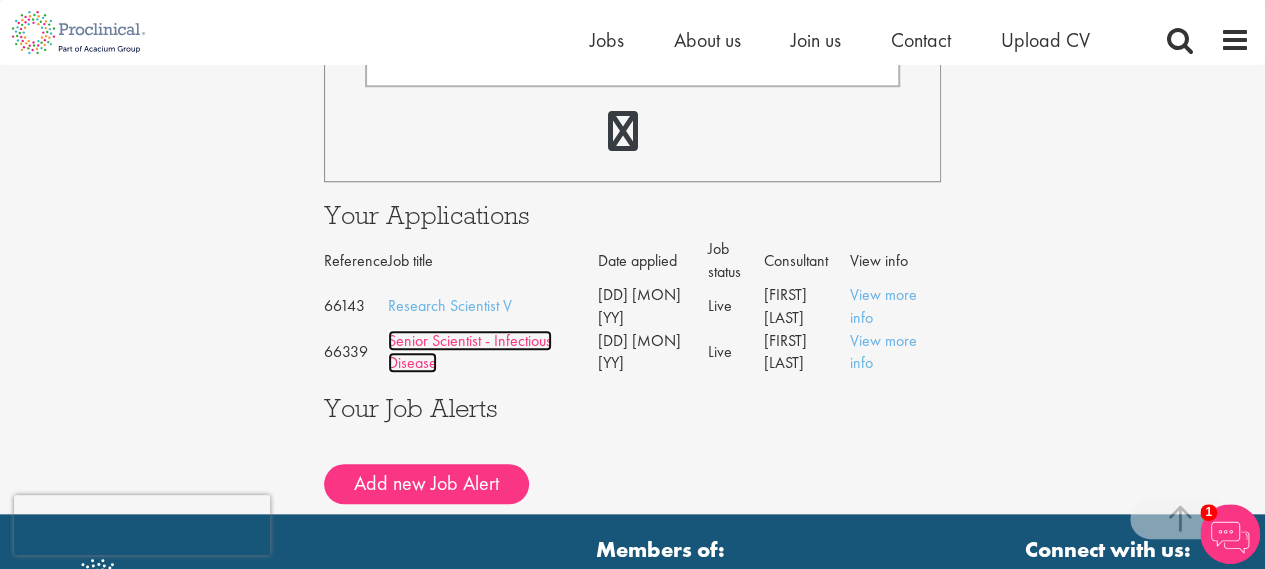click on "Senior Scientist - Infectious Disease" at bounding box center [470, 352] 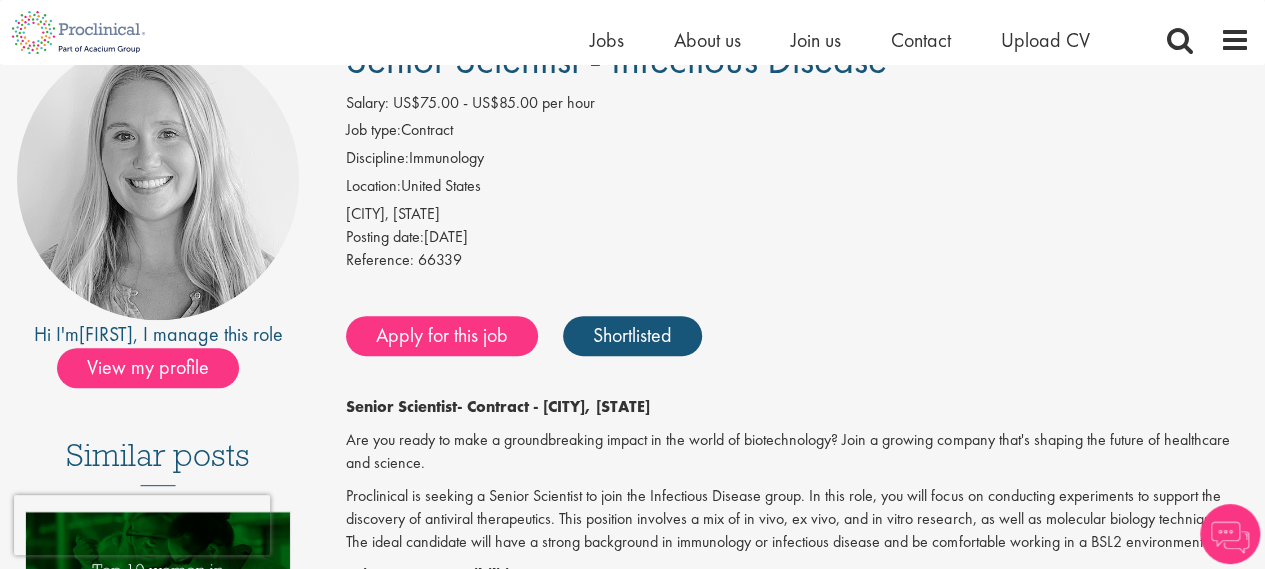 scroll, scrollTop: 0, scrollLeft: 0, axis: both 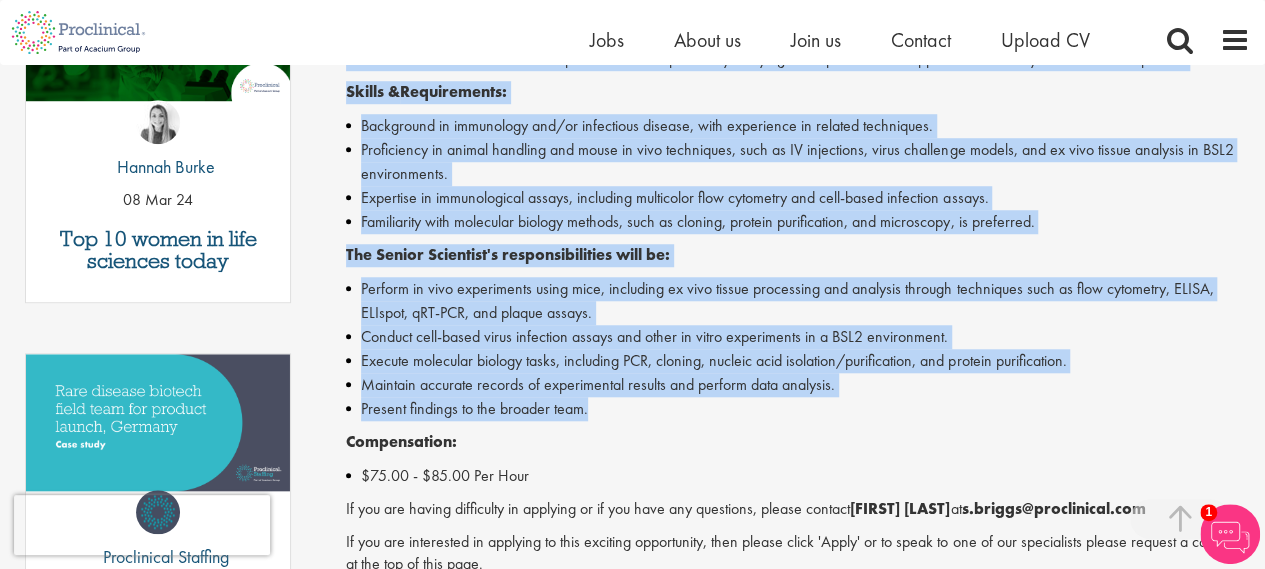 drag, startPoint x: 344, startPoint y: 110, endPoint x: 612, endPoint y: 416, distance: 406.76776 